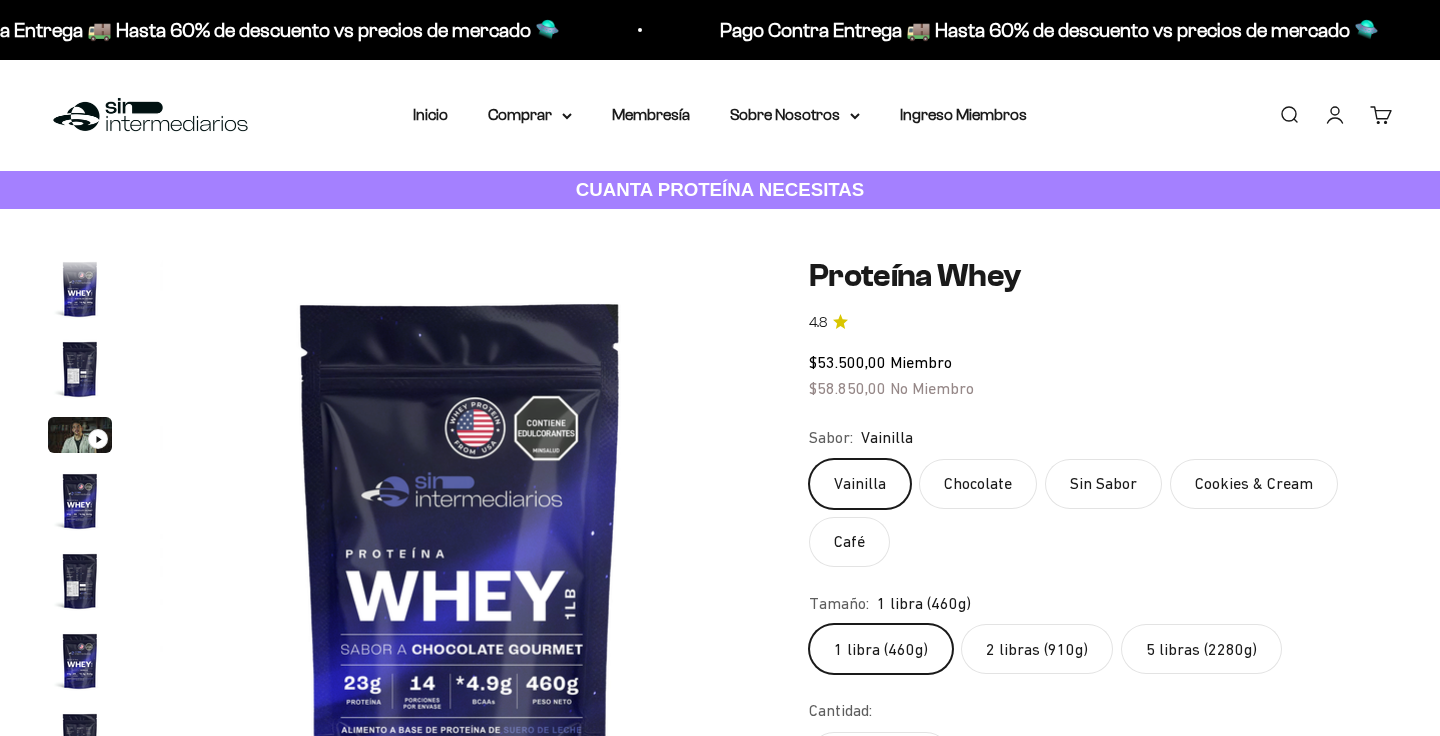 scroll, scrollTop: 0, scrollLeft: 0, axis: both 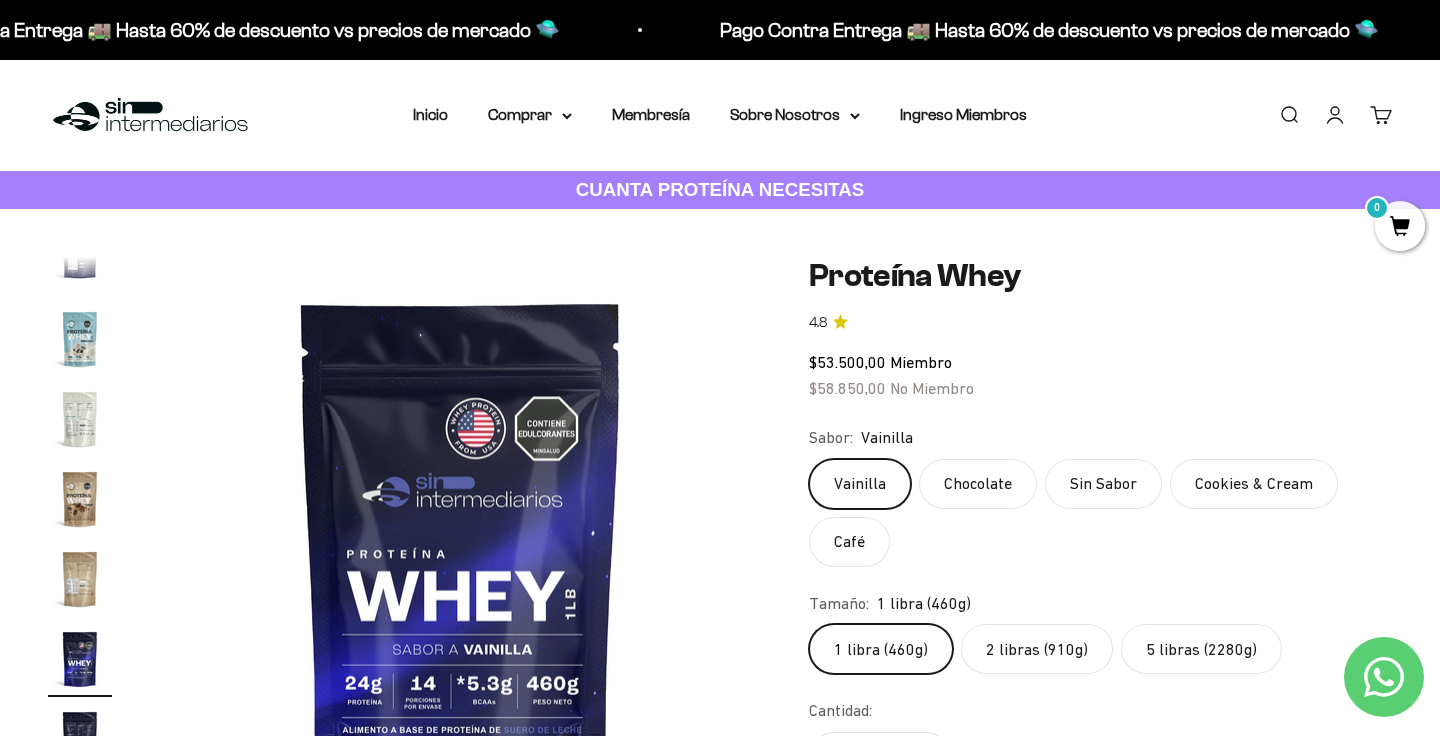 click on "Iniciar sesión" at bounding box center [1335, 115] 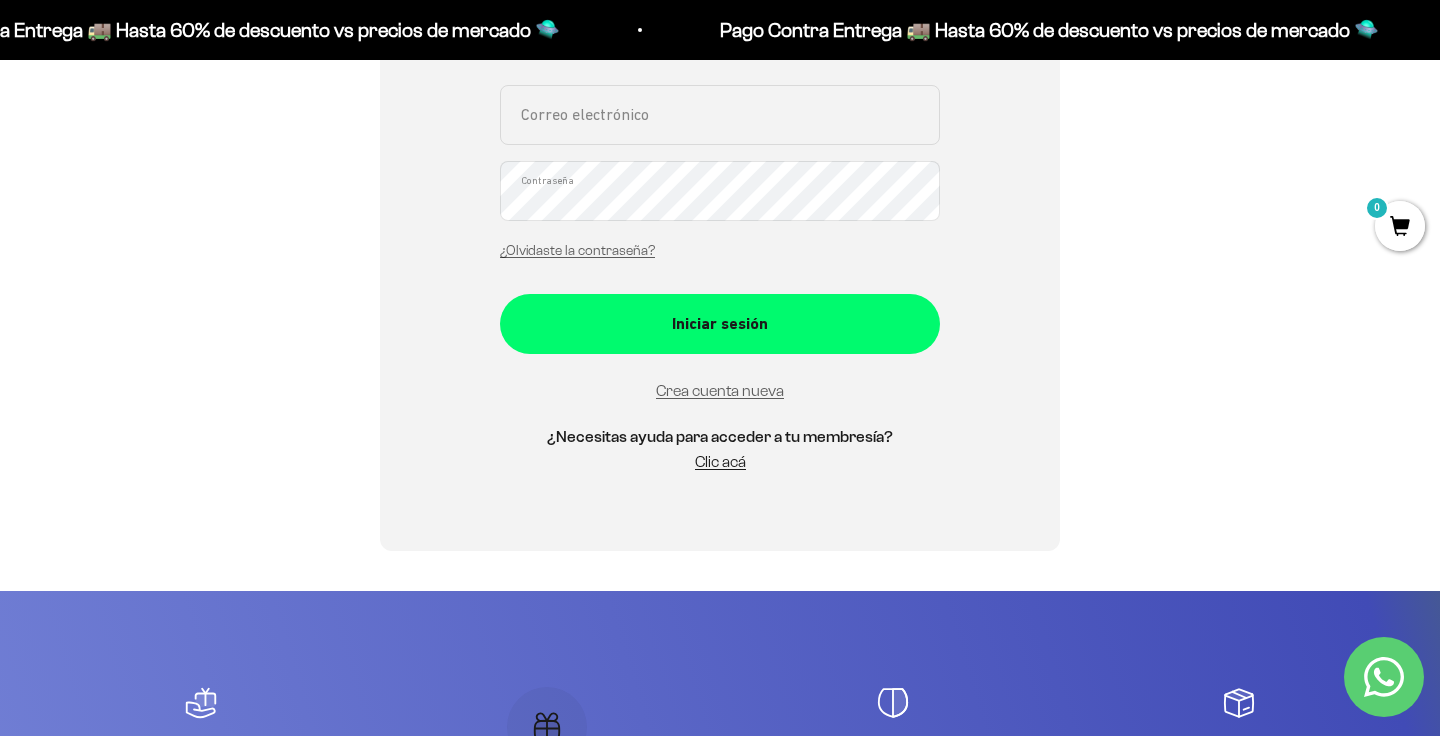 scroll, scrollTop: 0, scrollLeft: 0, axis: both 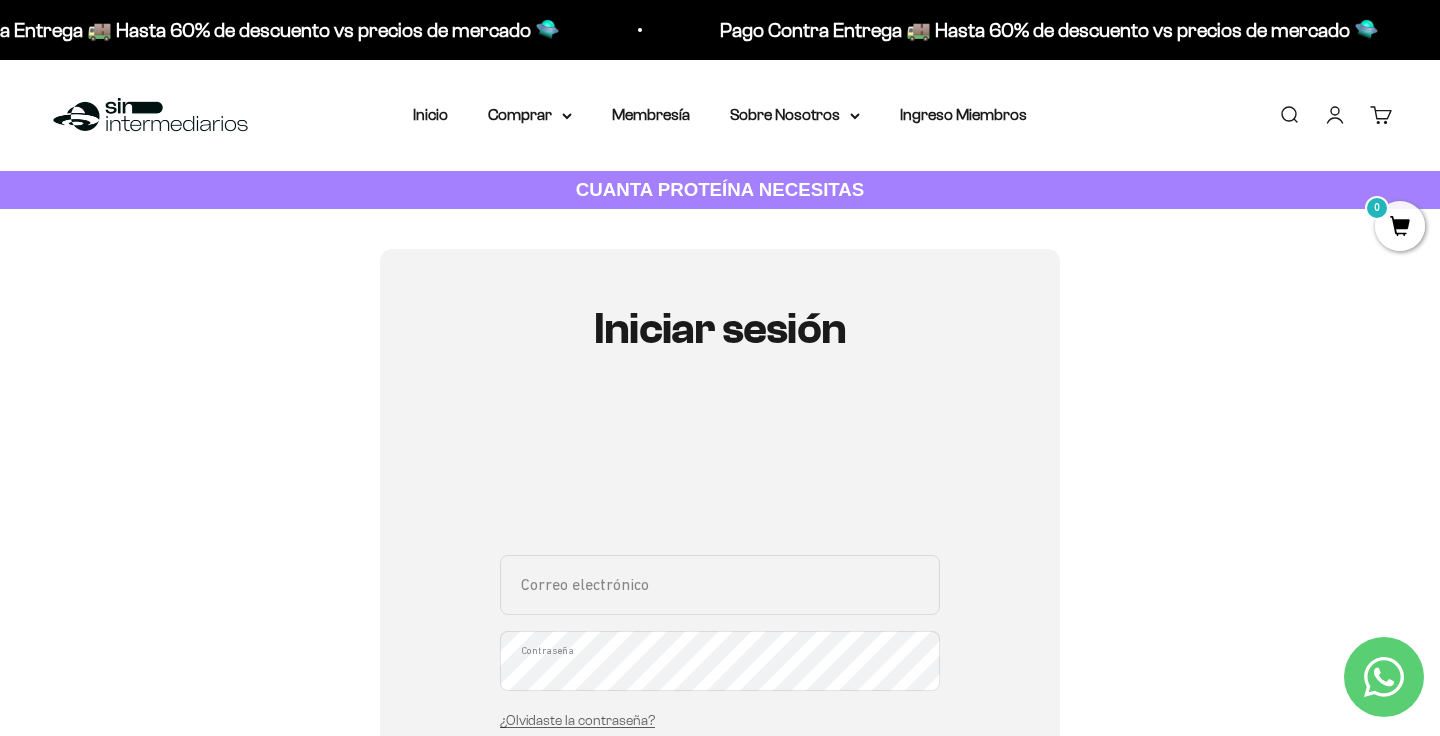 click on "Correo electrónico" at bounding box center [720, 585] 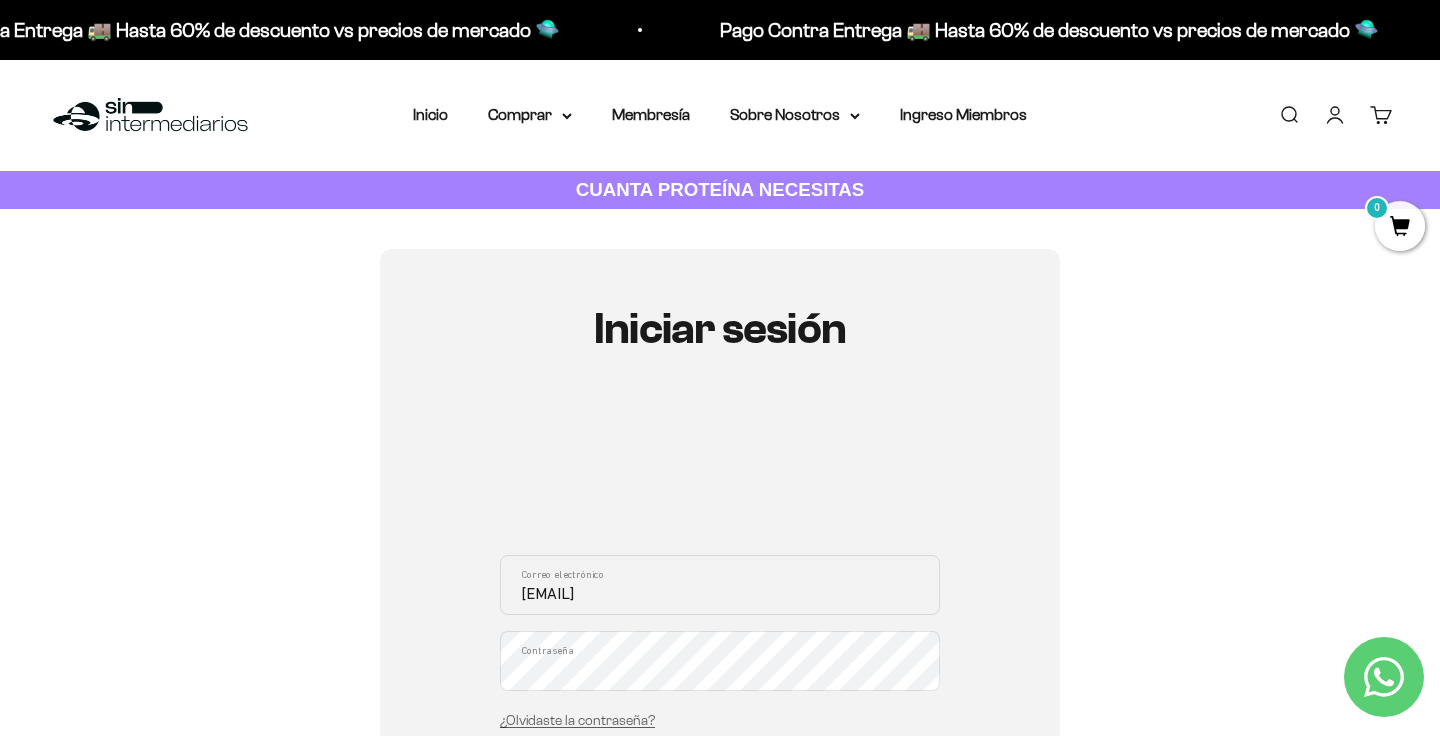 type on "agm.9315@gmail.com" 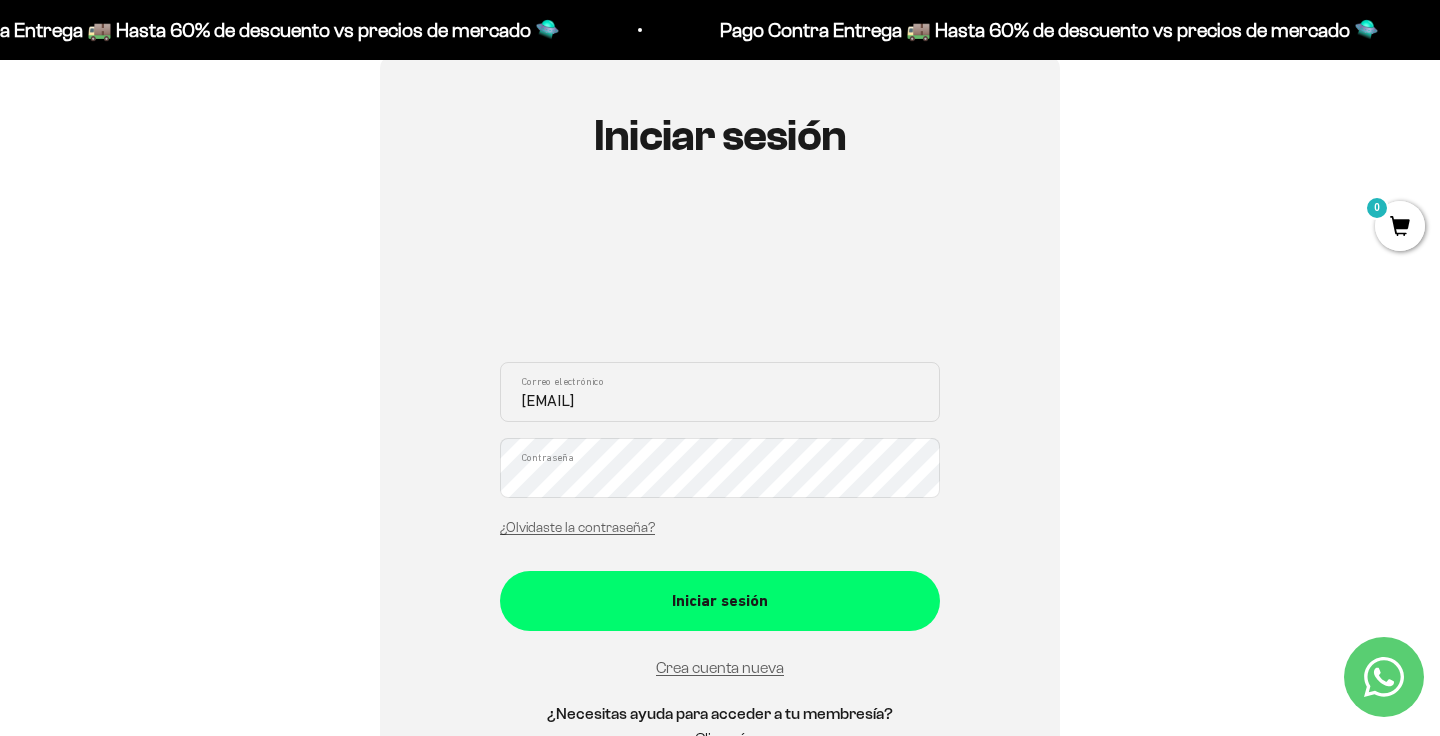 scroll, scrollTop: 194, scrollLeft: 0, axis: vertical 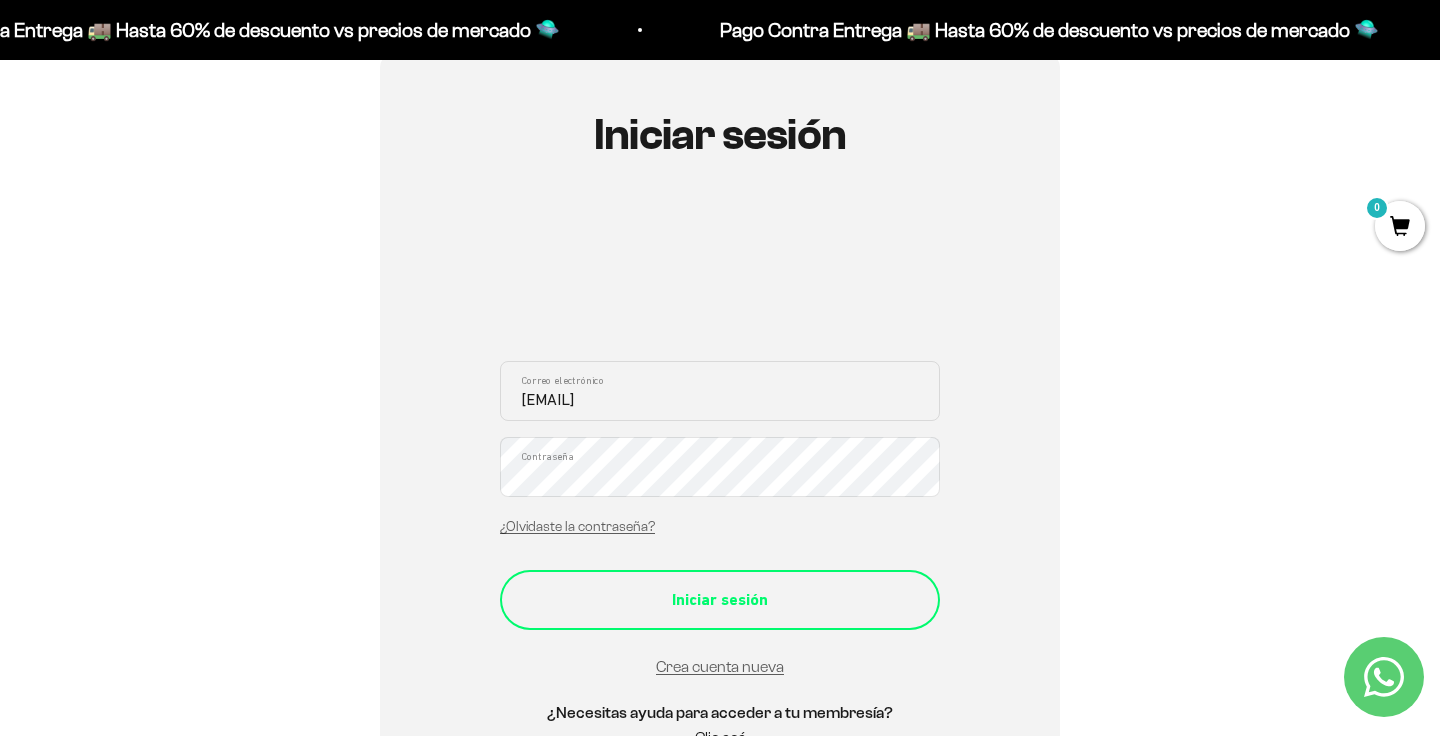 click on "Iniciar sesión" at bounding box center (720, 600) 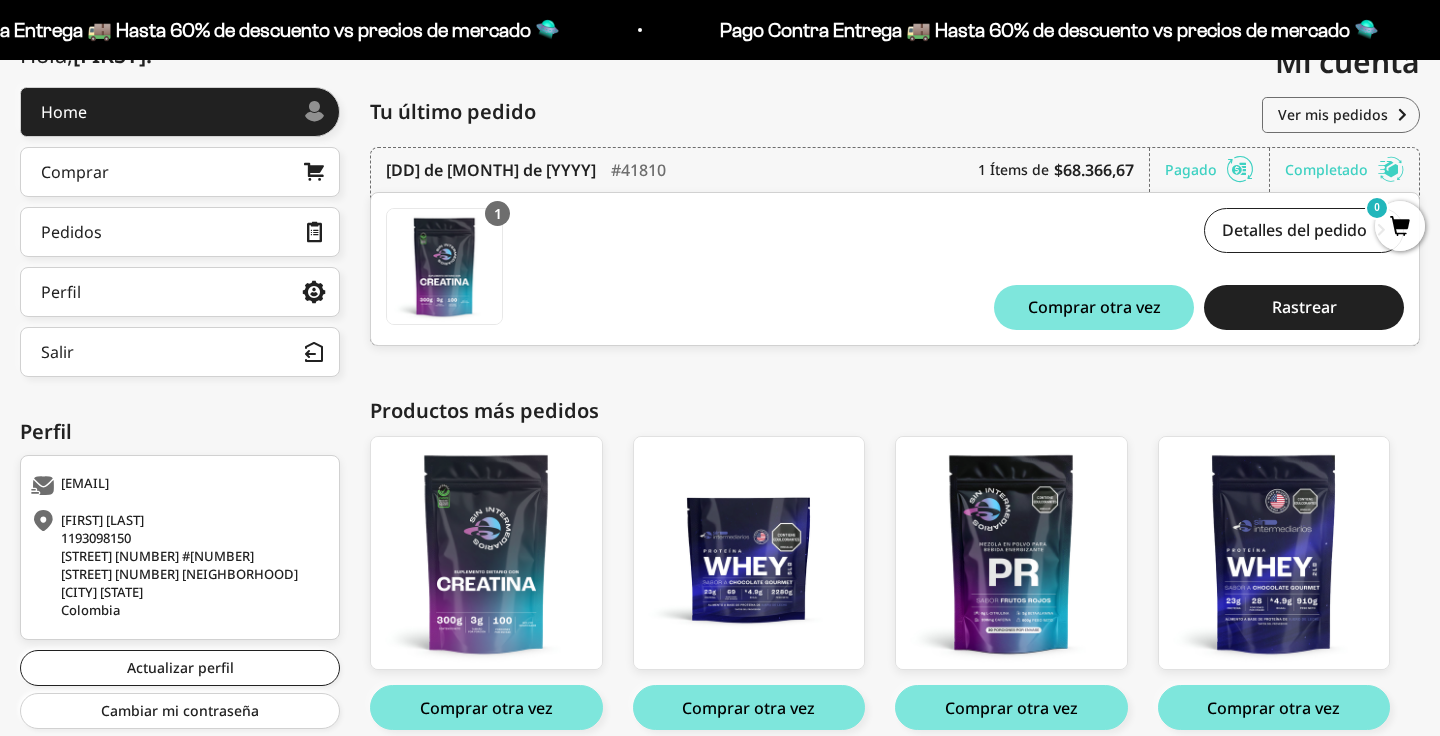 scroll, scrollTop: 265, scrollLeft: 0, axis: vertical 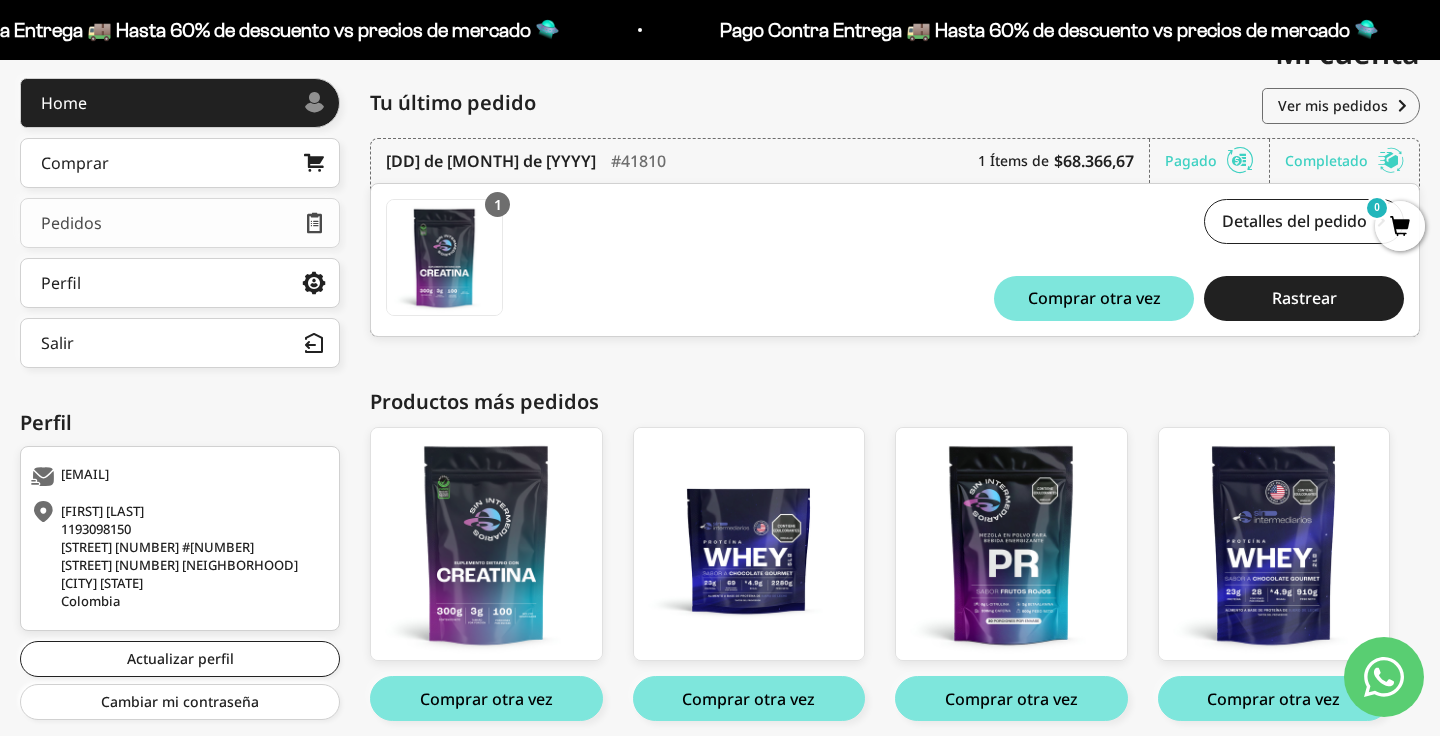 click on "Pedidos" at bounding box center (180, 223) 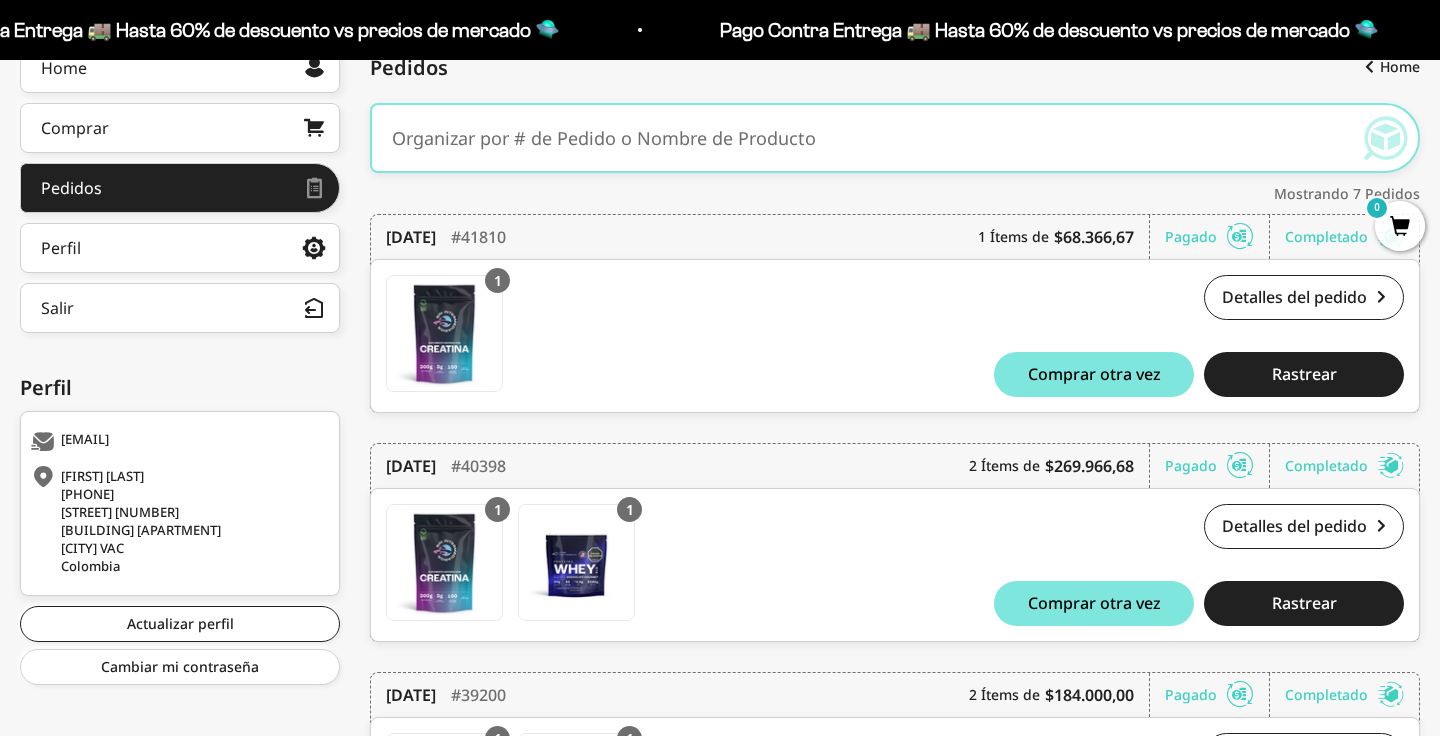 scroll, scrollTop: 336, scrollLeft: 0, axis: vertical 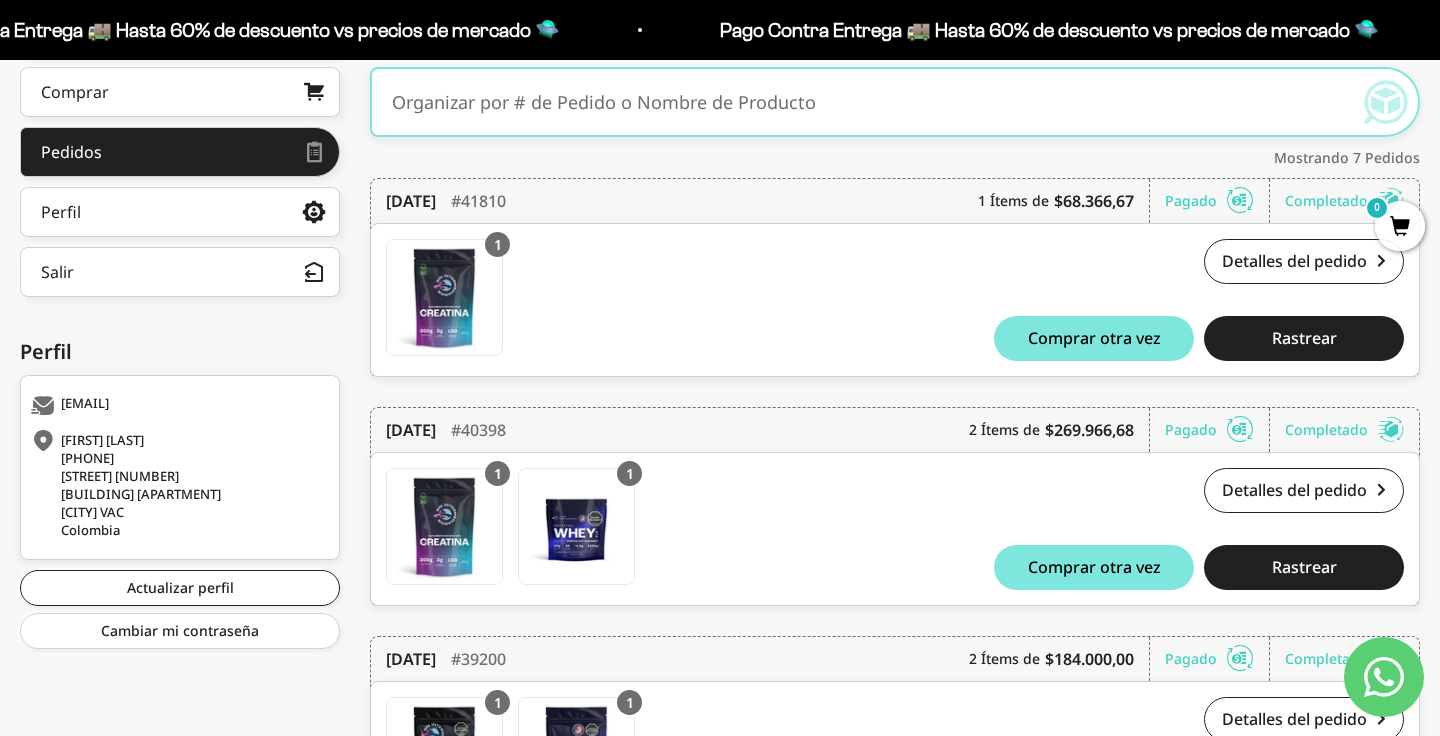 click on "[DATE] [ORDER_ID] [NUMBER] [PRICE] [PRICE] [DATE] [ORDER_ID] [STREET] [NUMBER], [BUILDING] [APARTMENT], [NEIGHBORHOOD] [CITY] [POSTAL_CODE] [ORDER_ID] [ITEM_NAME] [ITEM_NAME] x [NUMBER] [PRICE] [ORDER_ID] [PRICE] [DATE] [ORDER_ID] [NUMBER] [ITEM_NAME] [ITEM_NAME] x [NUMBER] [PRICE] [ORDER_ID] [PRICE] [DATE]" at bounding box center [895, 979] 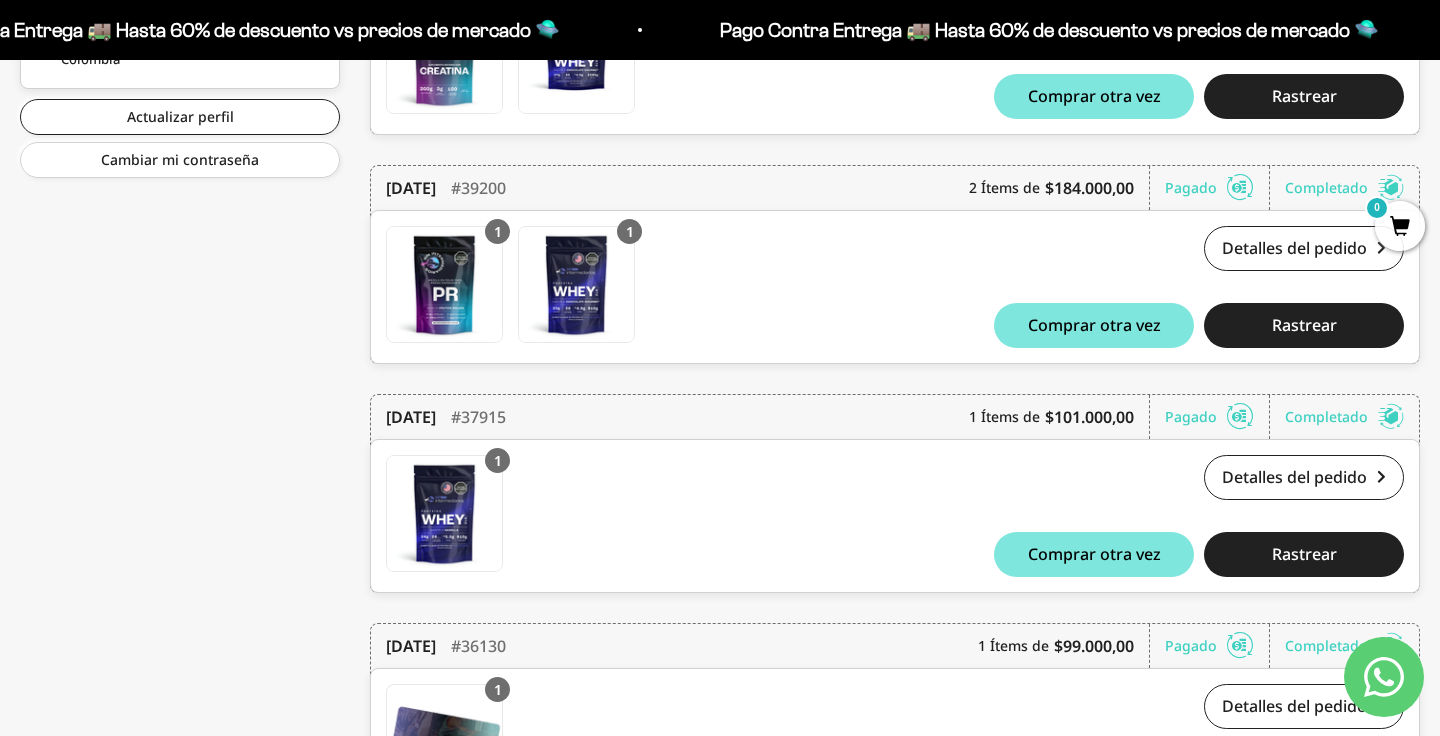 scroll, scrollTop: 0, scrollLeft: 0, axis: both 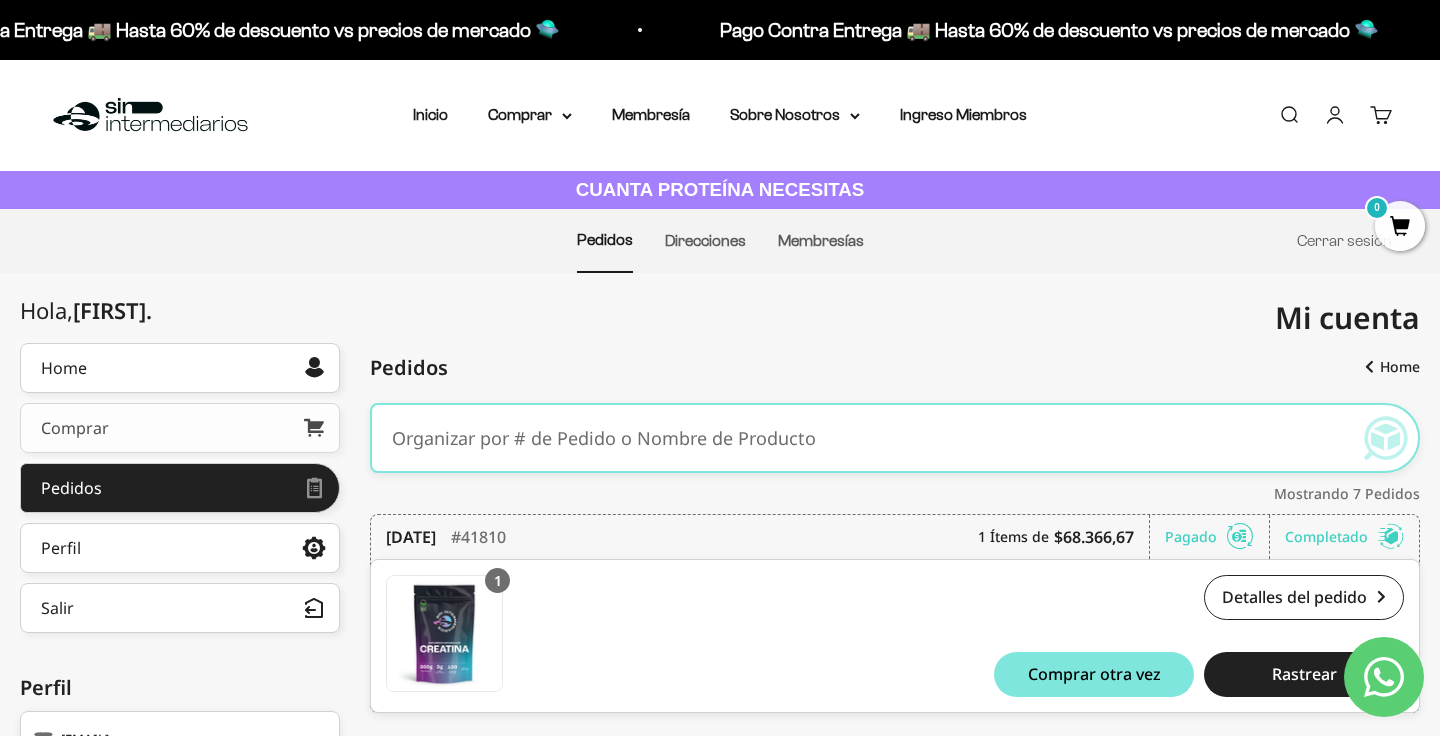 click on "Comprar" at bounding box center (180, 428) 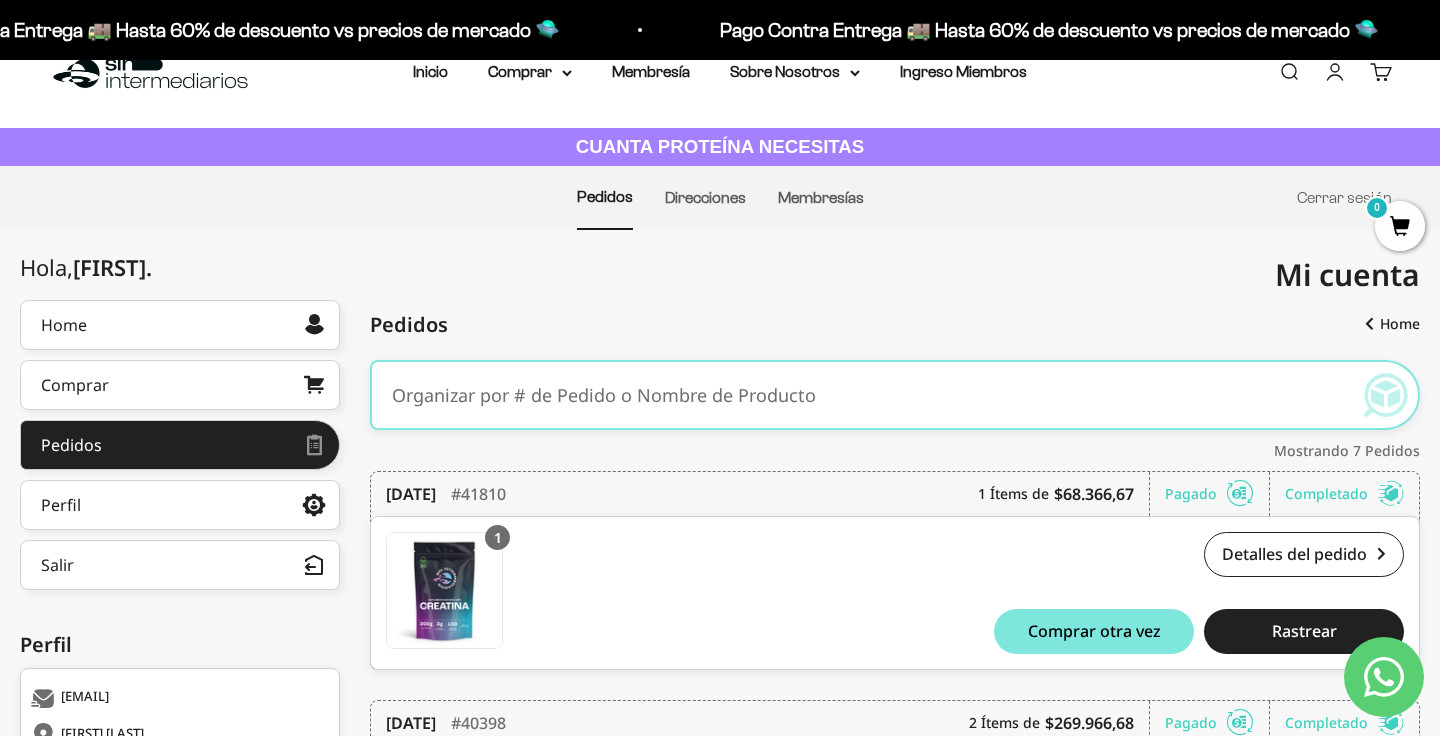 scroll, scrollTop: 0, scrollLeft: 0, axis: both 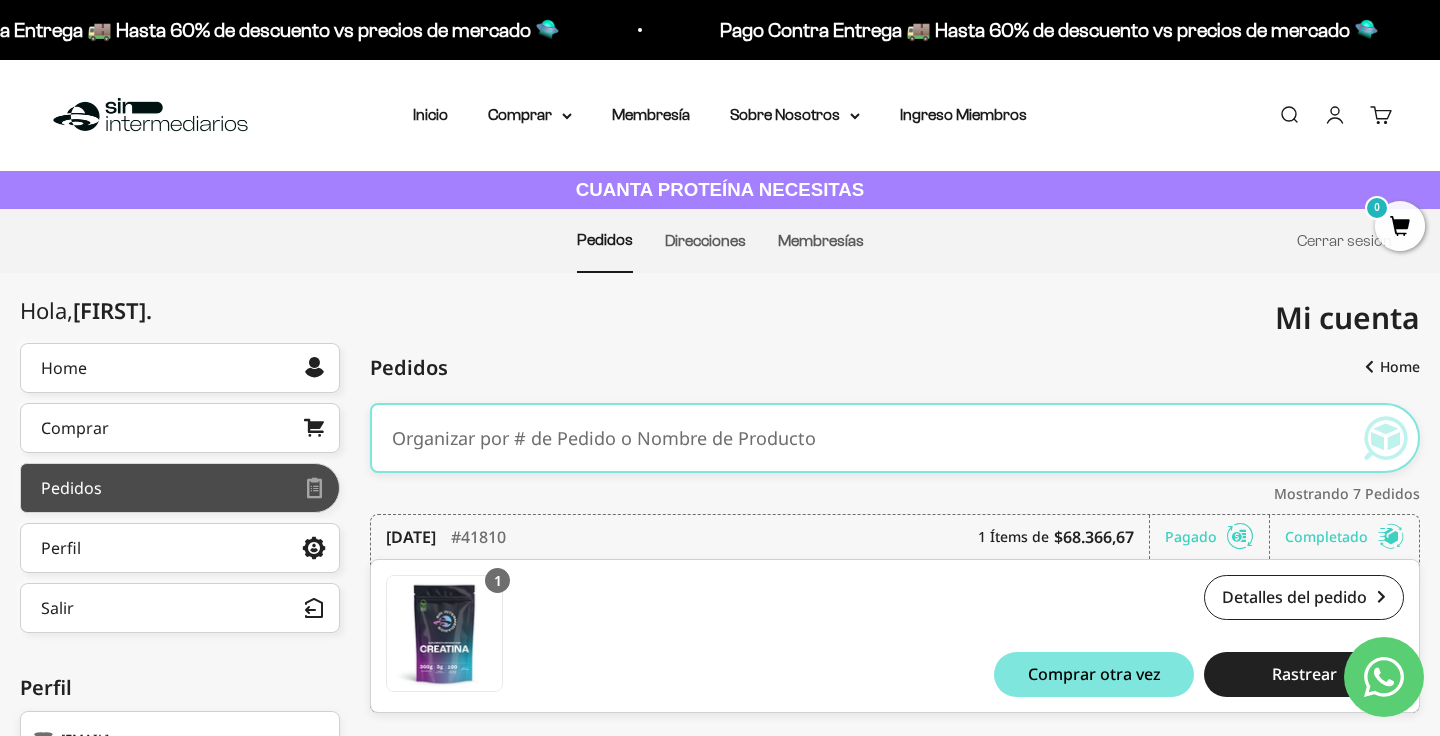 click at bounding box center (203, 488) 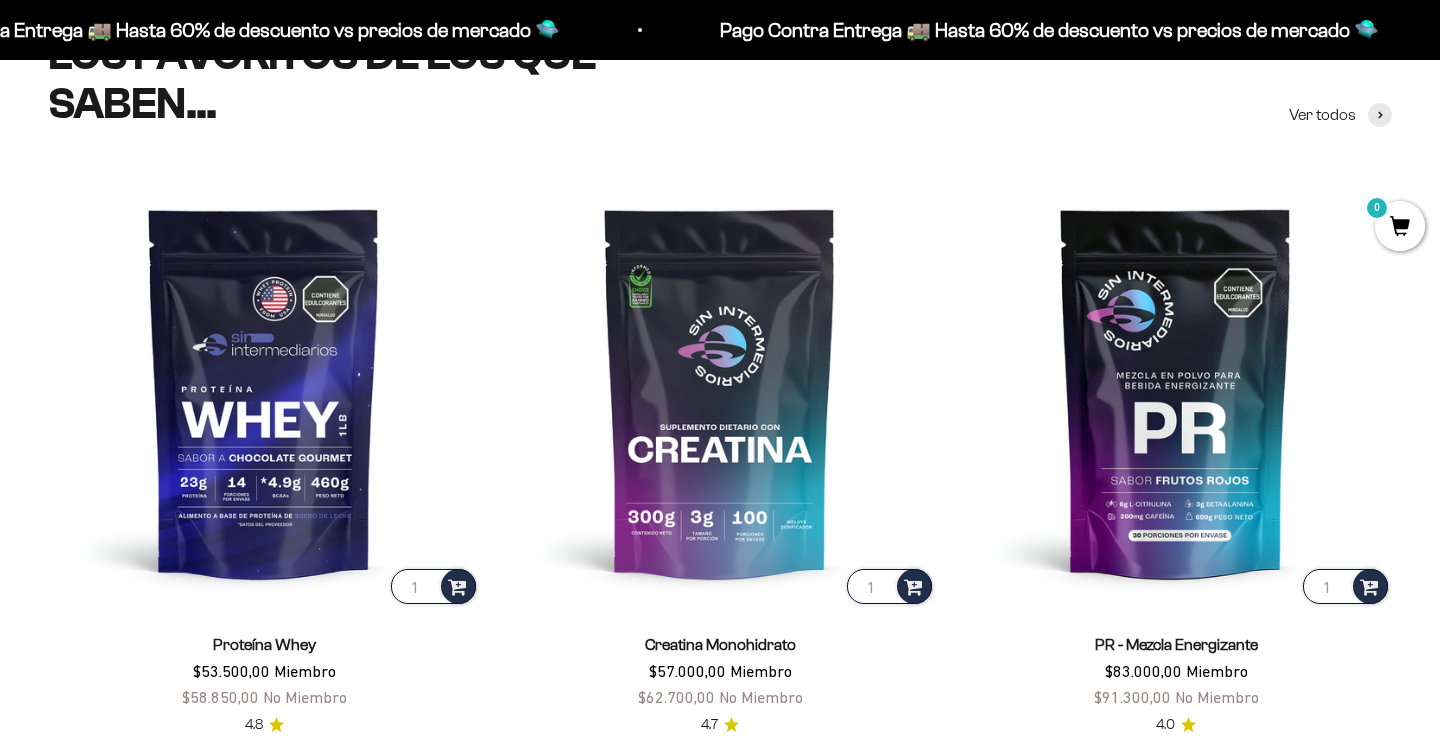 scroll, scrollTop: 747, scrollLeft: 0, axis: vertical 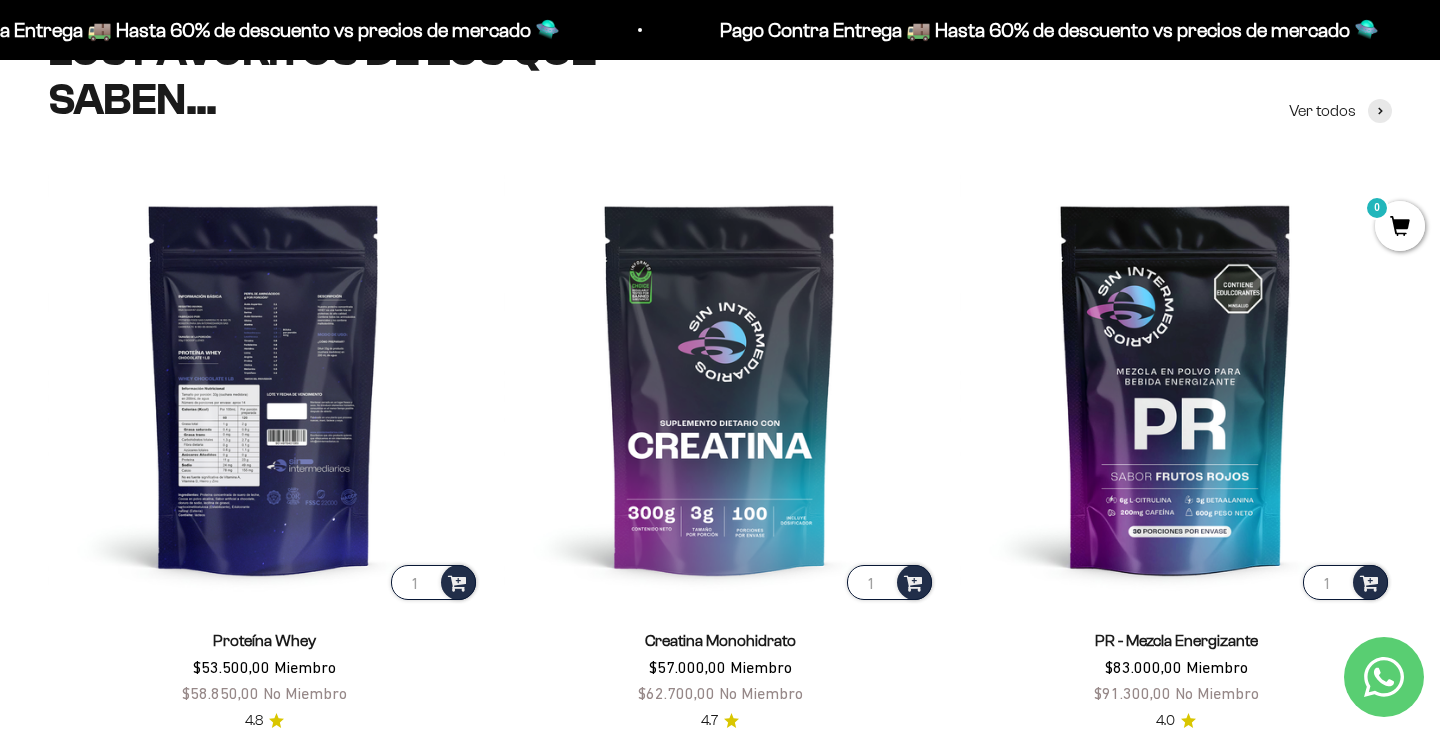 click at bounding box center [264, 388] 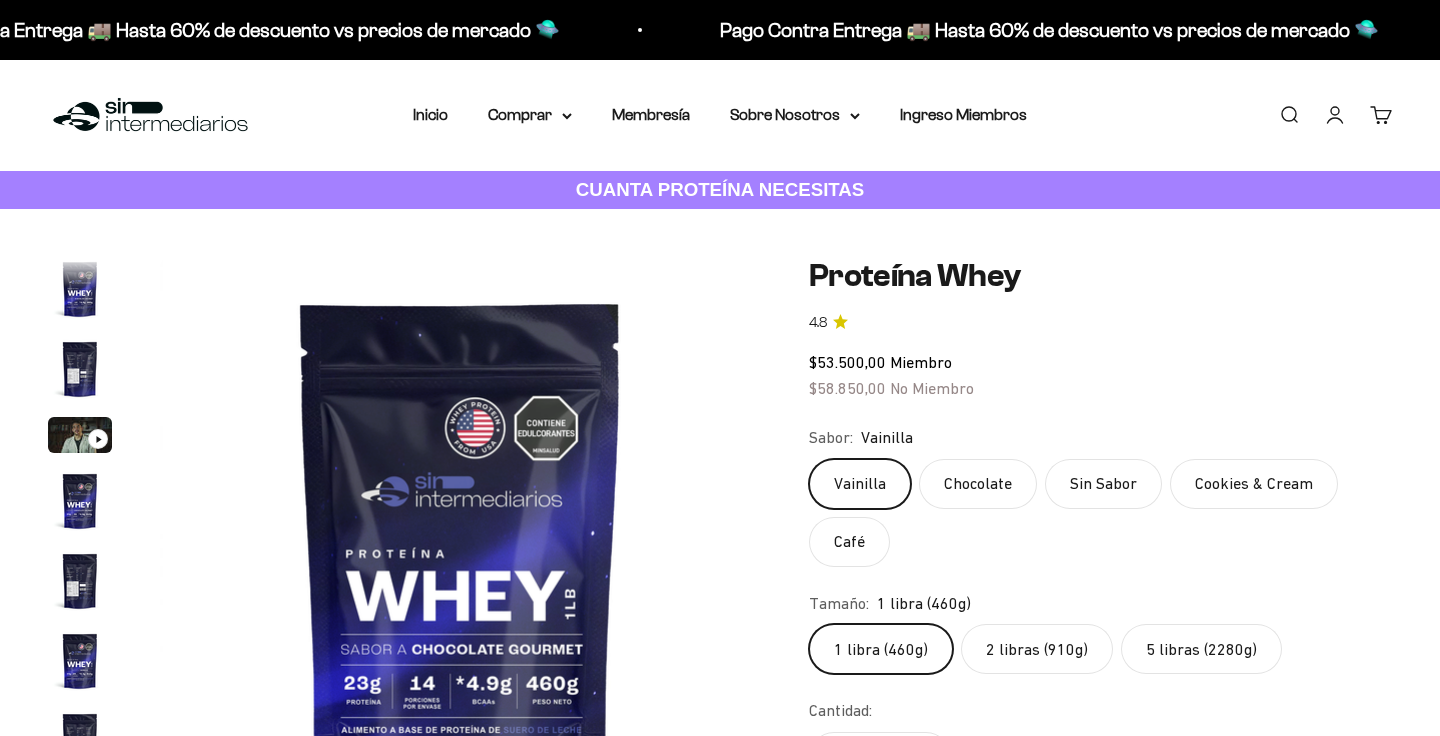 scroll, scrollTop: 0, scrollLeft: 0, axis: both 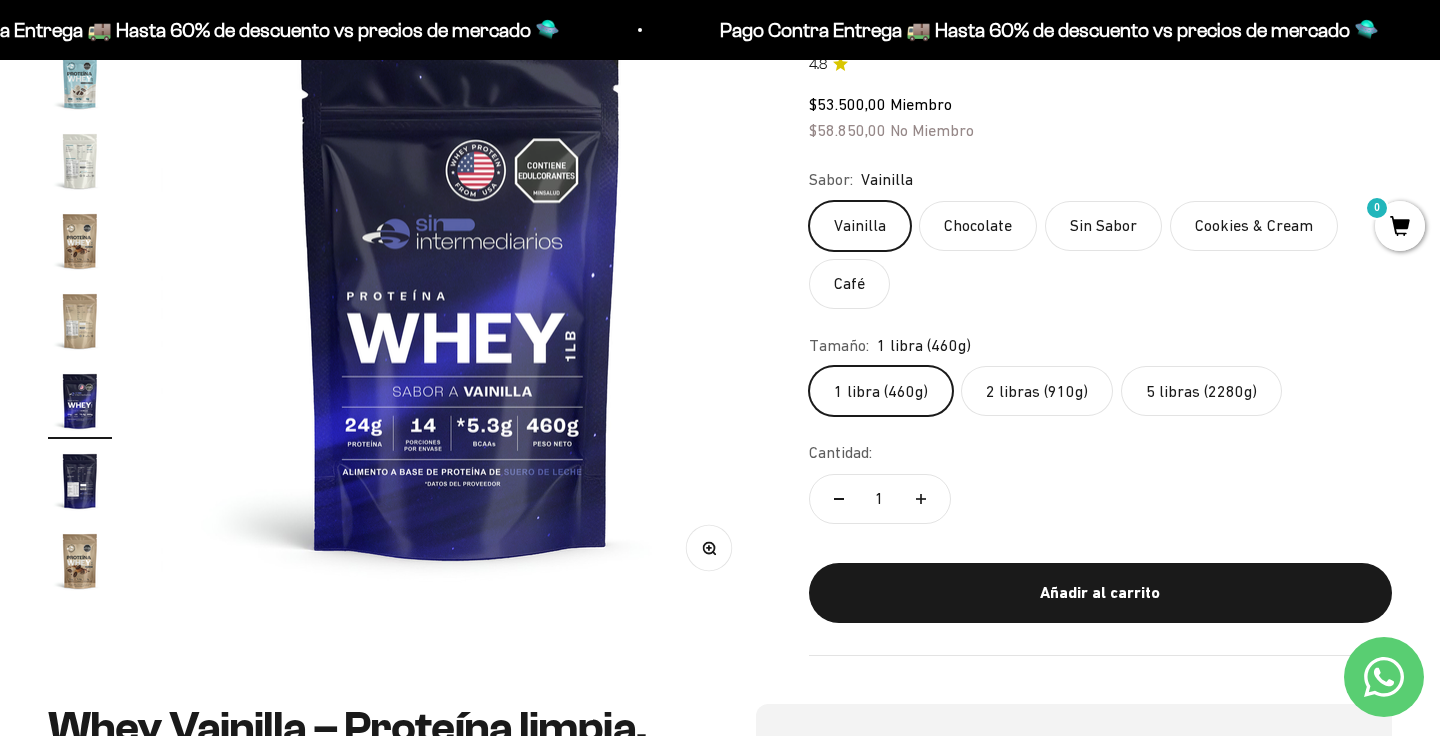 click on "Cookies & Cream" 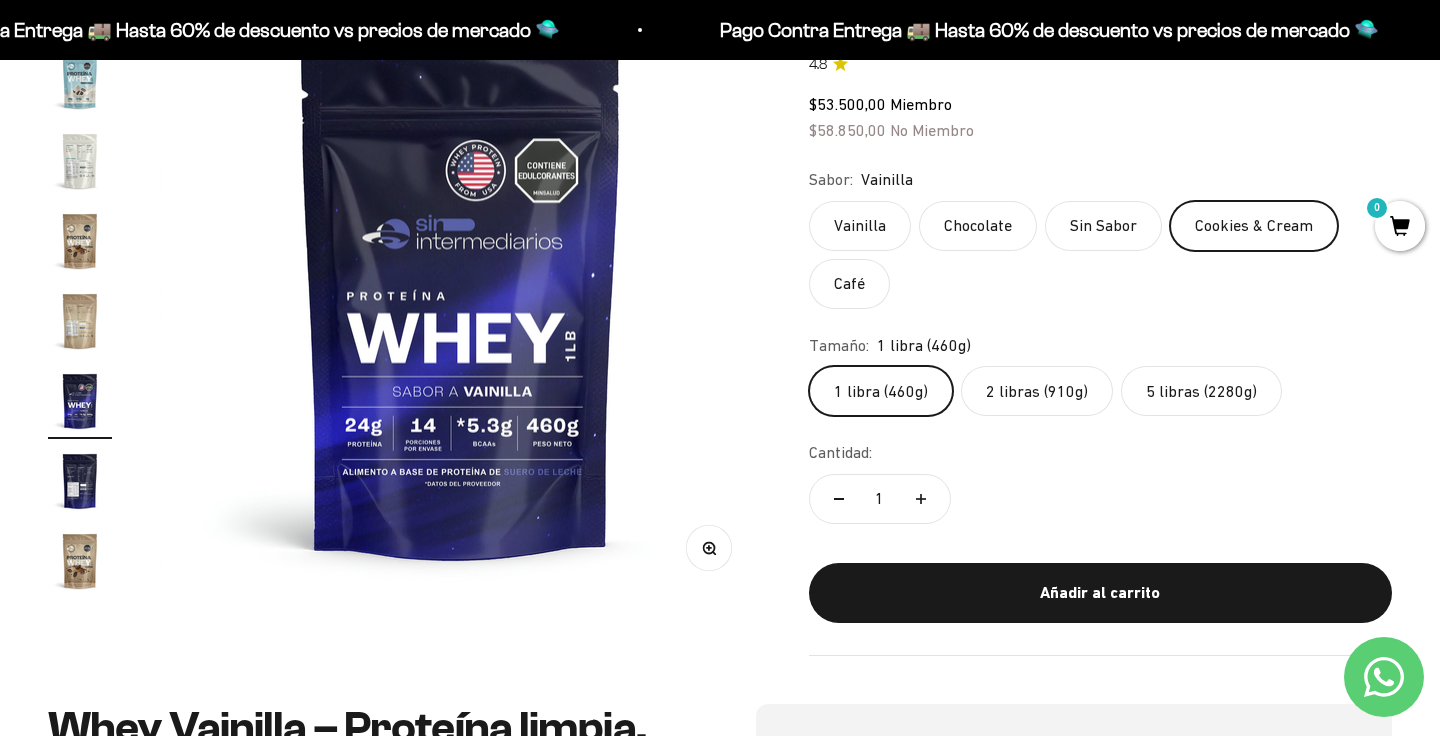 scroll, scrollTop: 0, scrollLeft: 8122, axis: horizontal 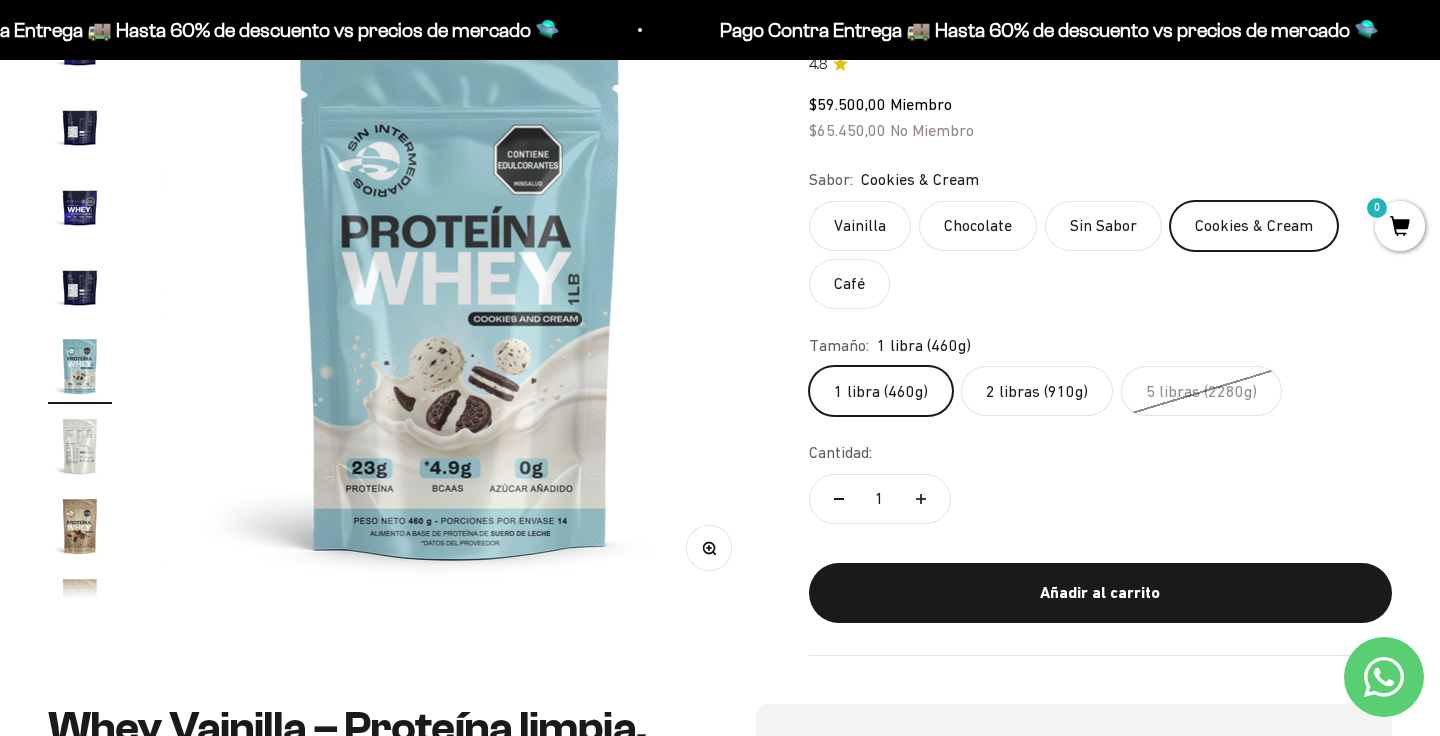 click on "2 libras (910g)" 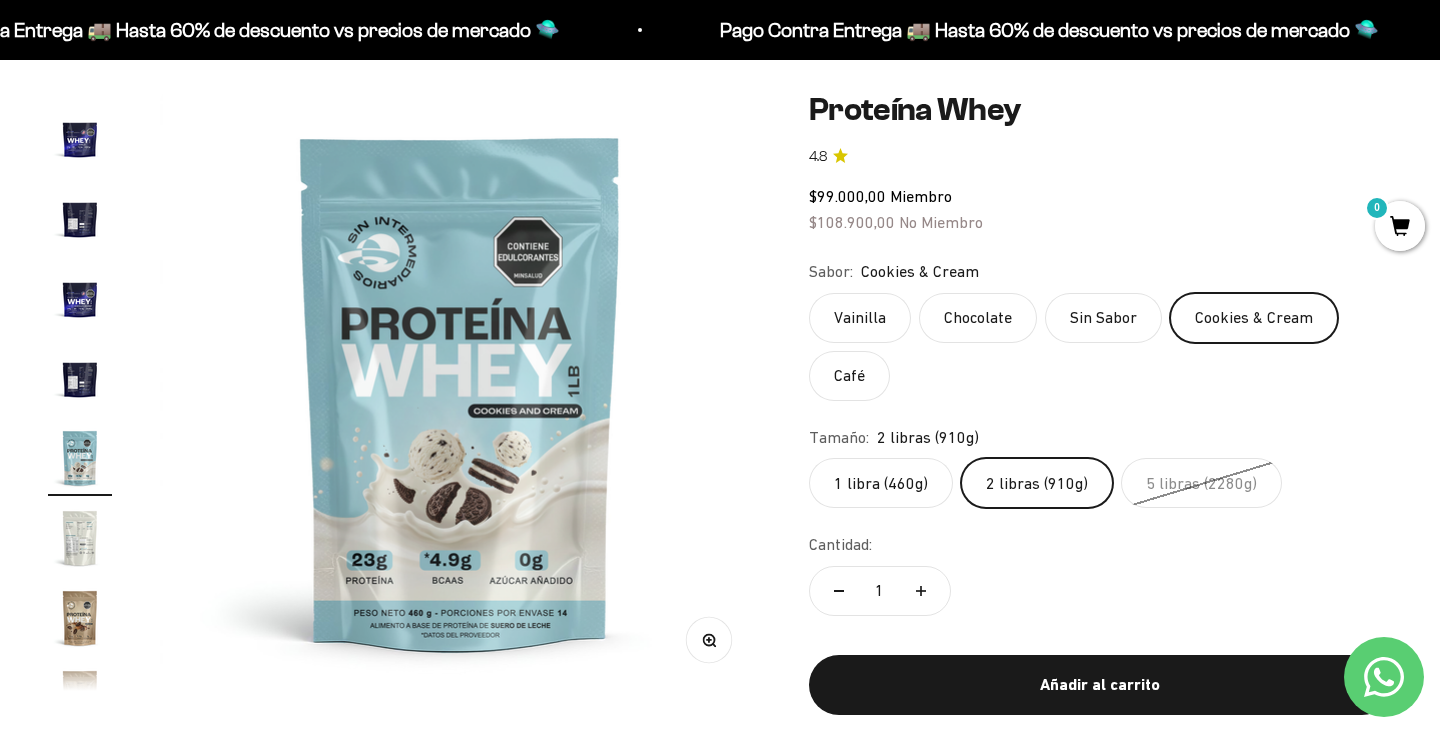 scroll, scrollTop: 151, scrollLeft: 0, axis: vertical 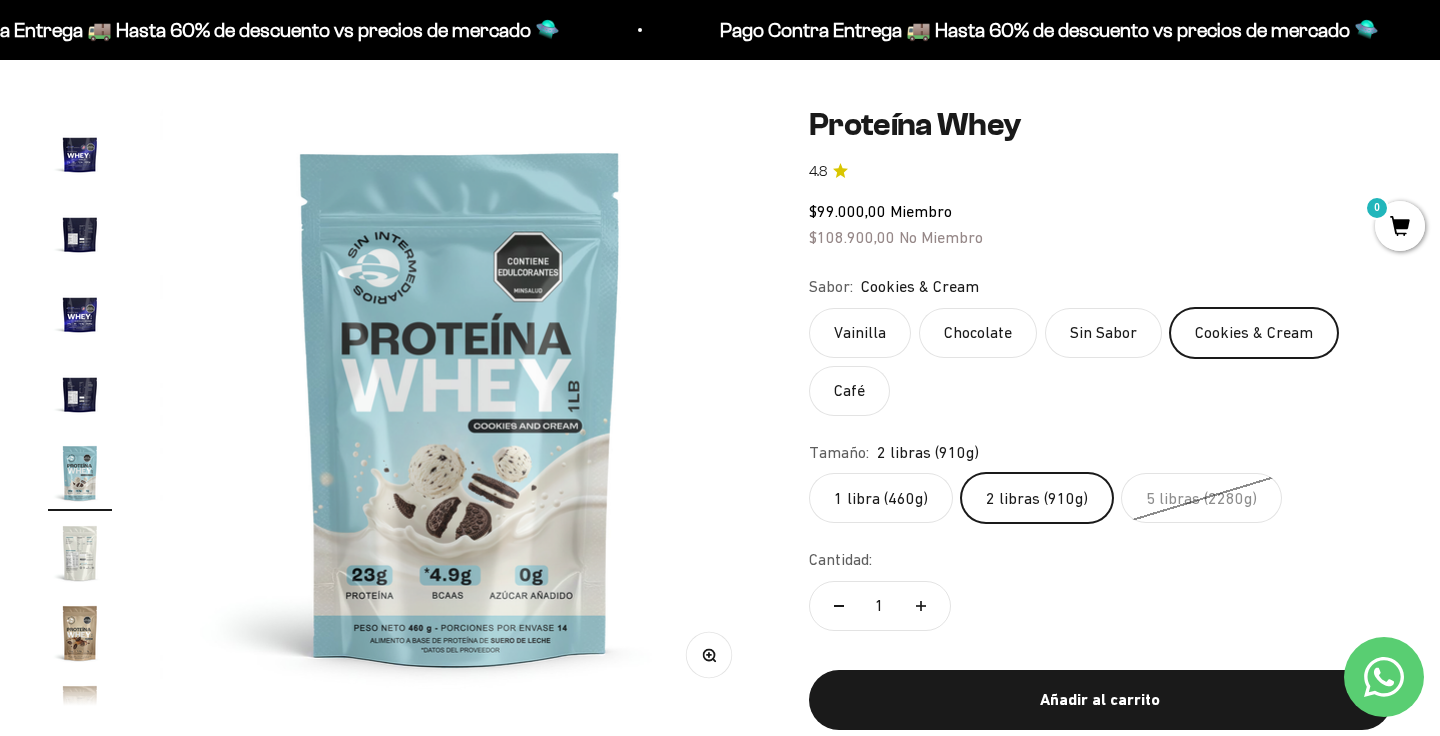 drag, startPoint x: 785, startPoint y: 207, endPoint x: 993, endPoint y: 196, distance: 208.29066 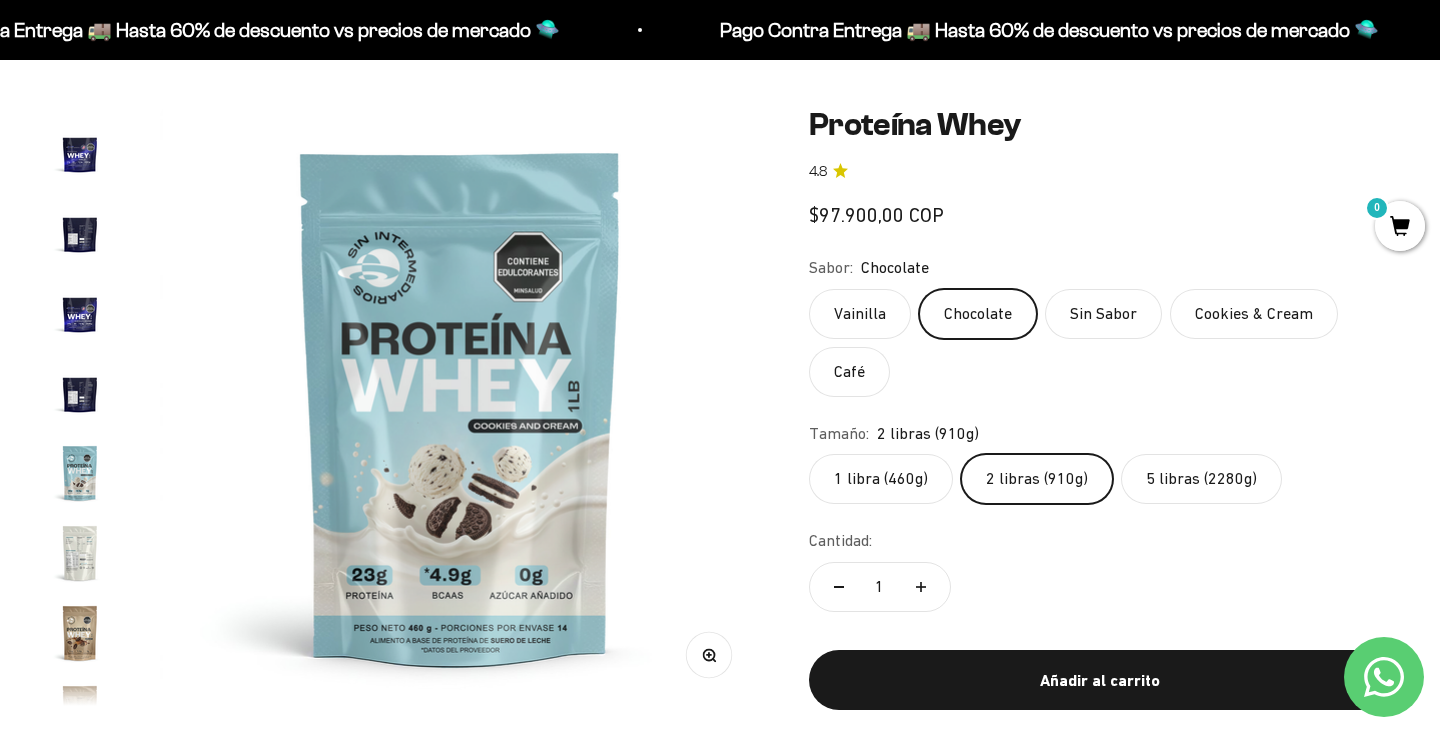scroll, scrollTop: 0, scrollLeft: 1874, axis: horizontal 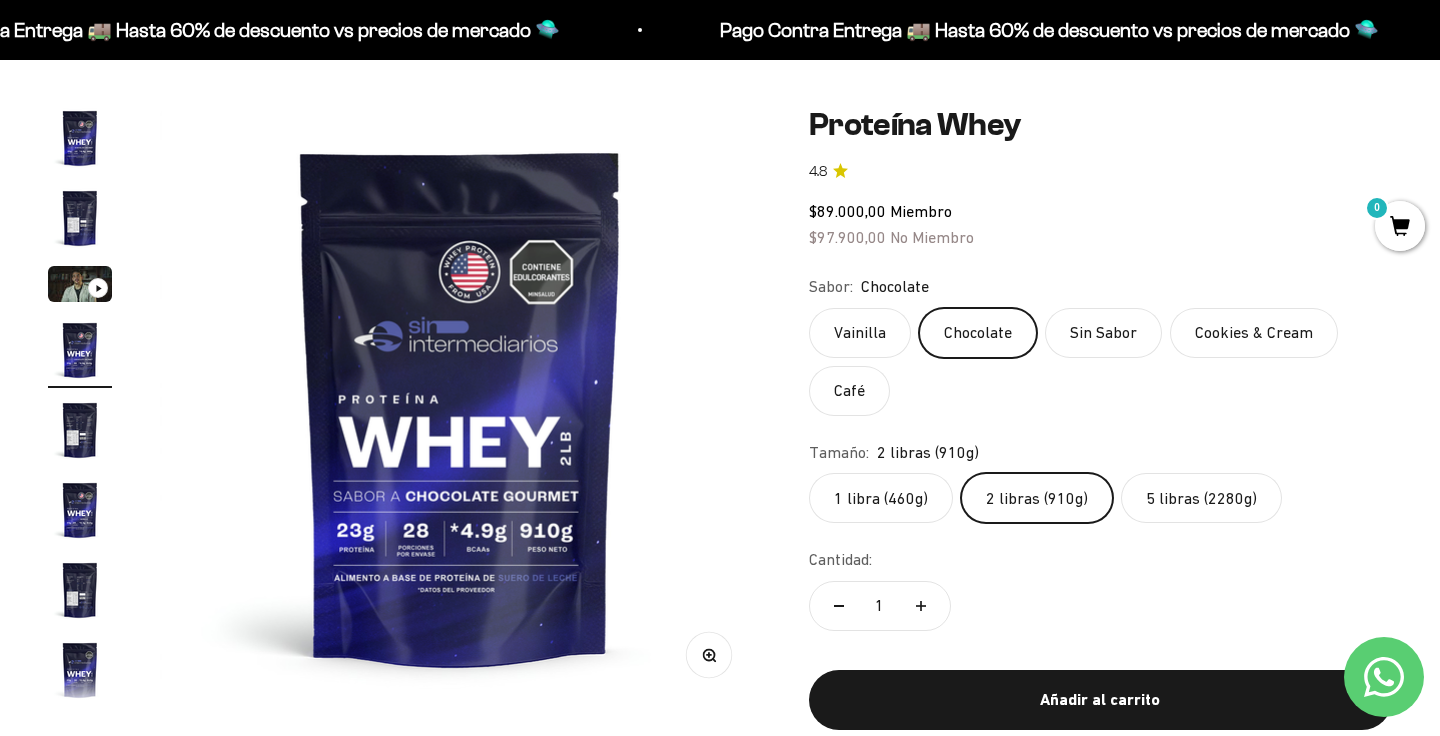 click on "2 libras (910g)" 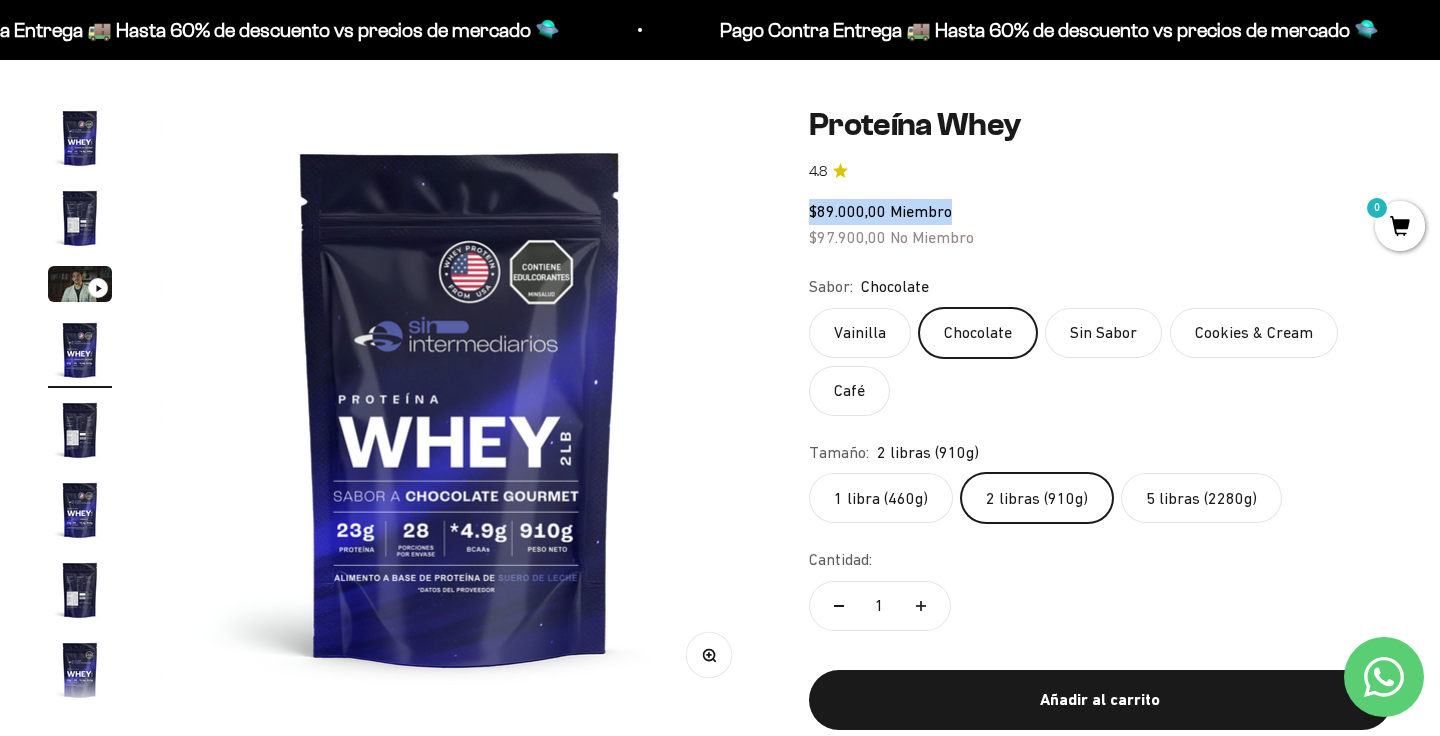 drag, startPoint x: 806, startPoint y: 210, endPoint x: 989, endPoint y: 213, distance: 183.02458 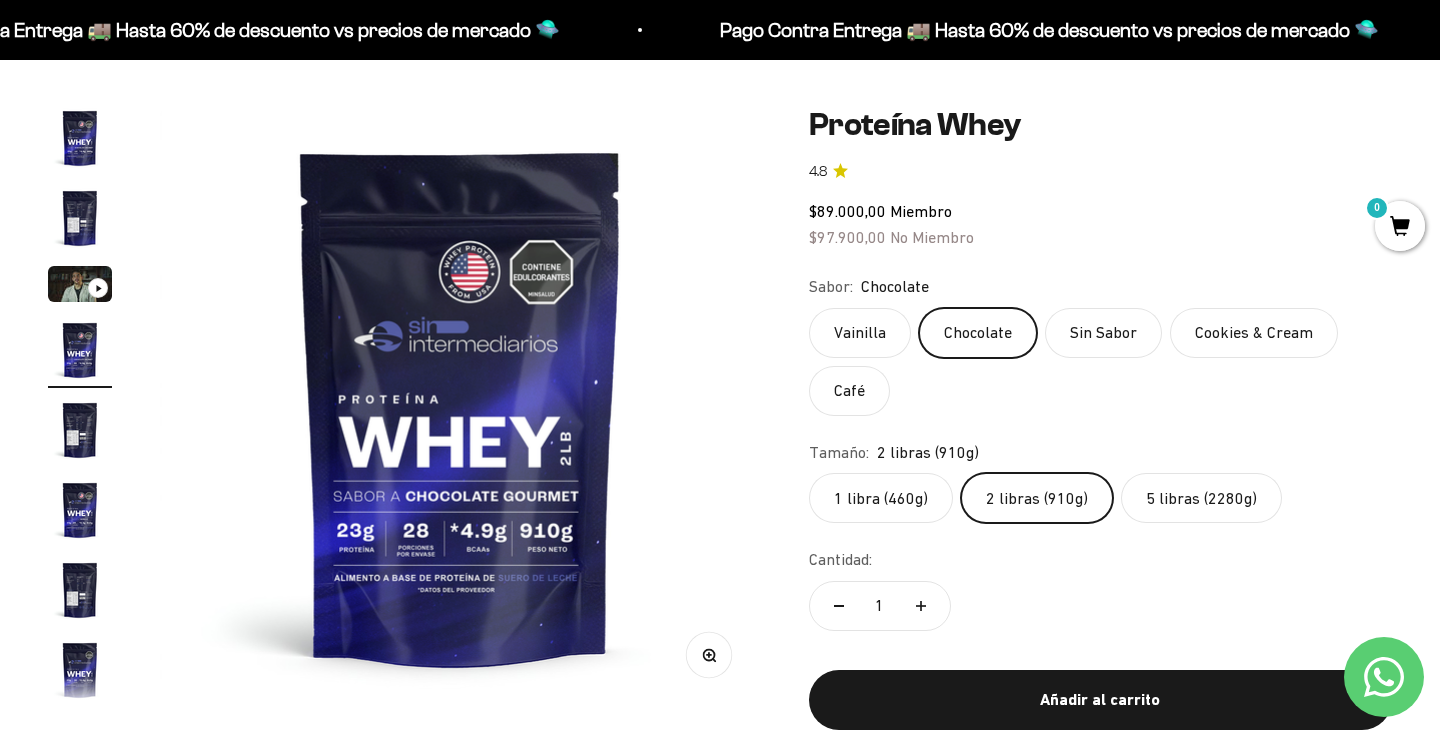 click on "Cookies & Cream" 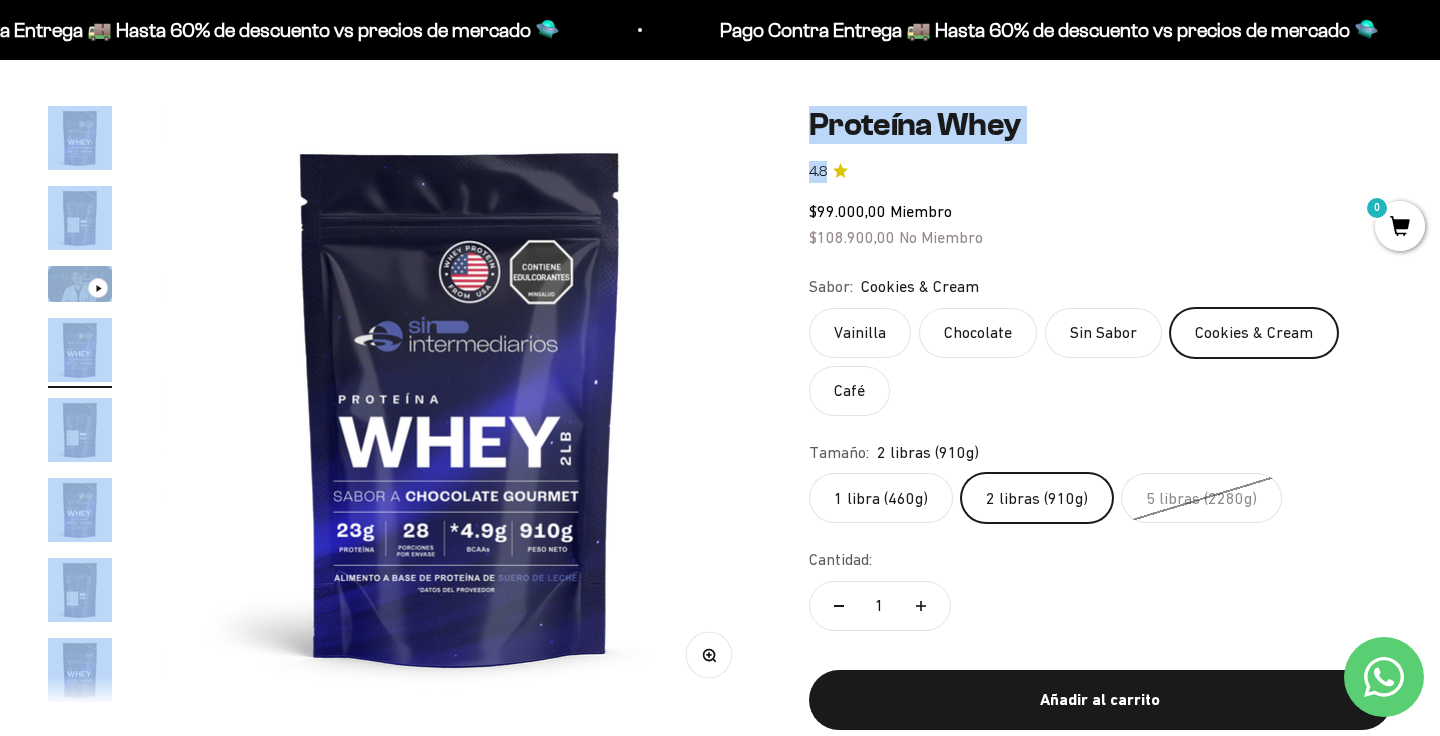 drag, startPoint x: 988, startPoint y: 200, endPoint x: 783, endPoint y: 209, distance: 205.19746 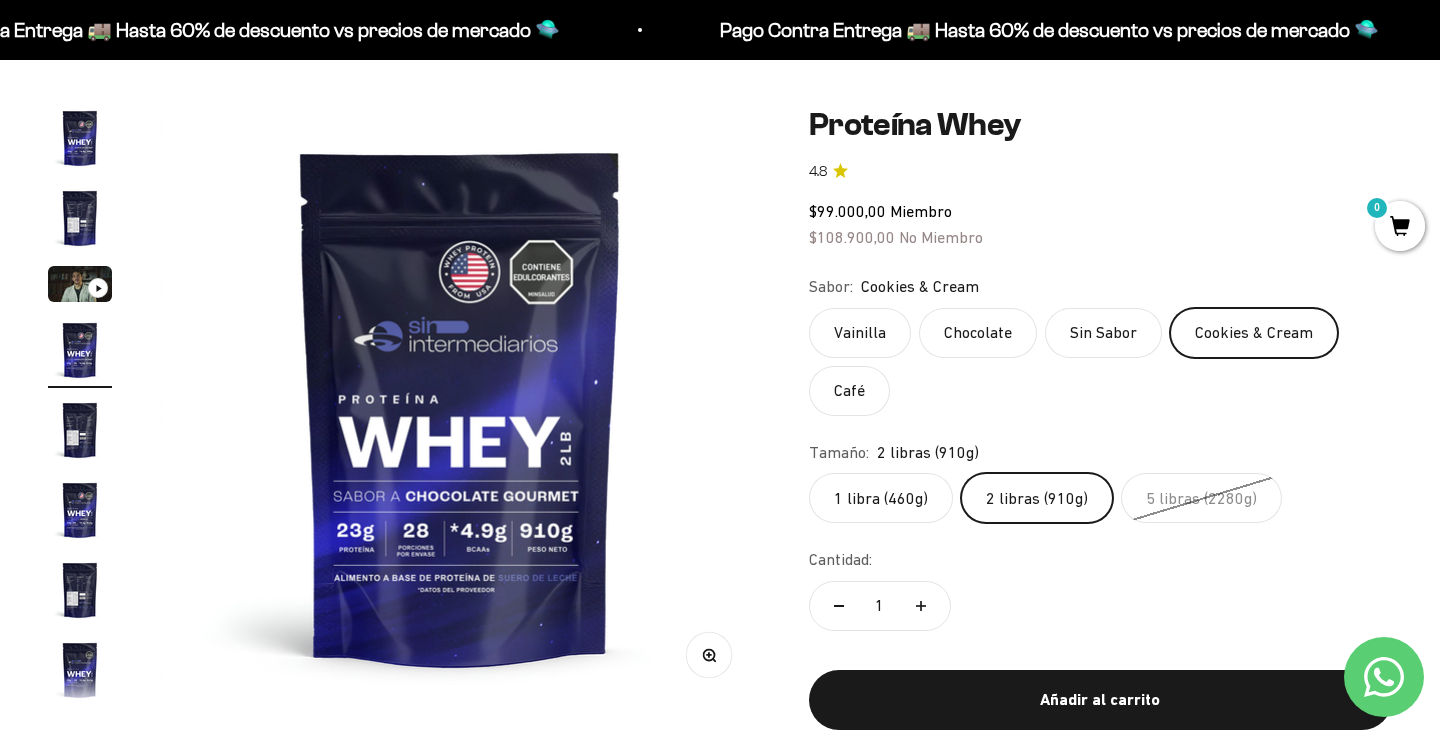 click on "Vainilla
Chocolate
Sin Sabor
Cookies & Cream
Café" 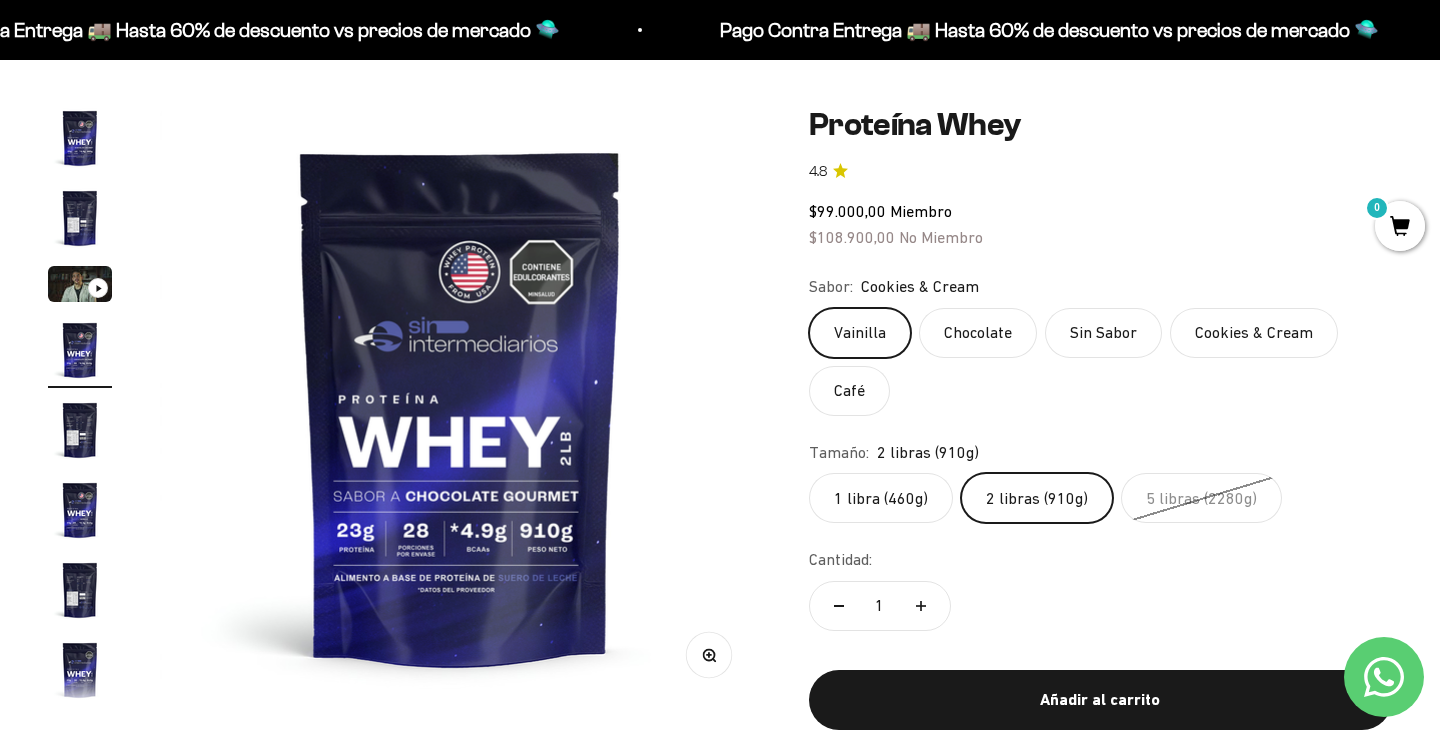 scroll, scrollTop: 0, scrollLeft: 3124, axis: horizontal 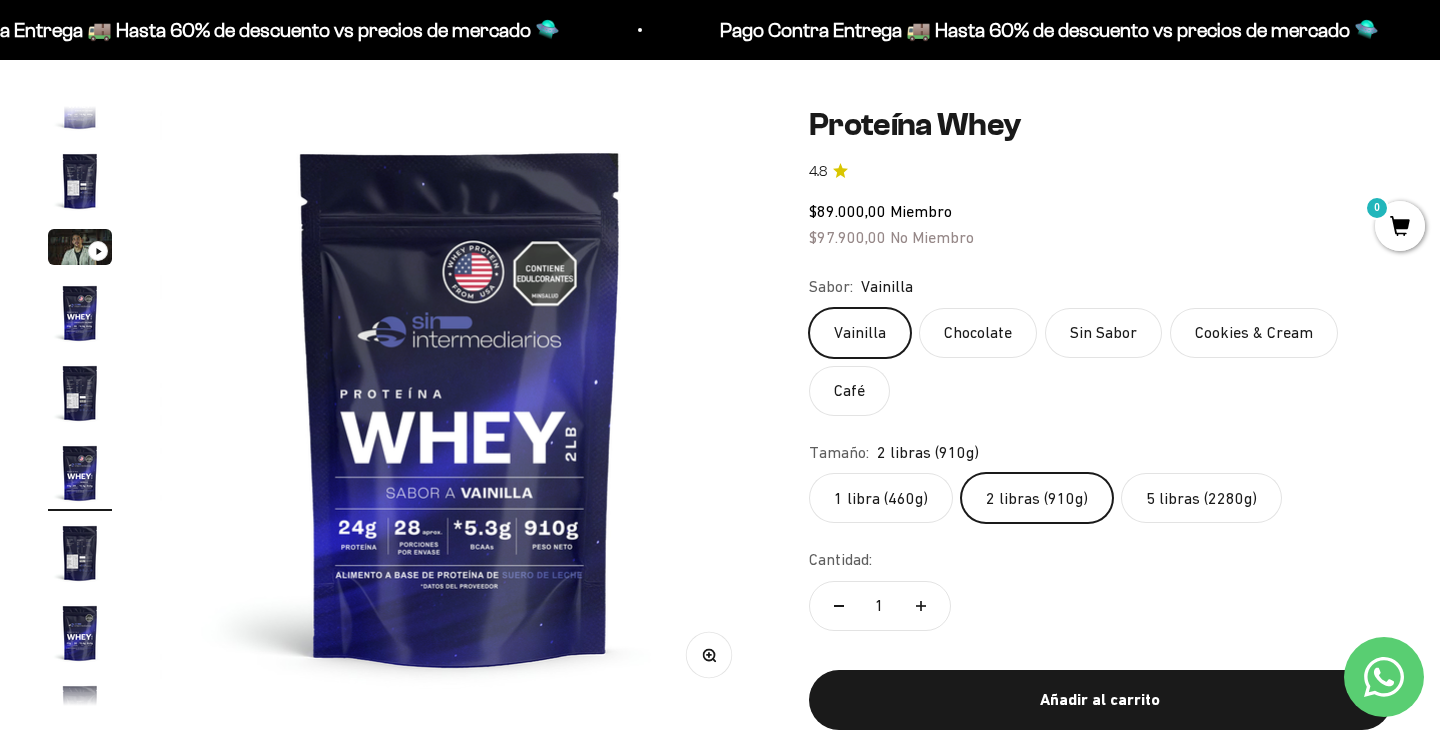 click on "2 libras (910g)" 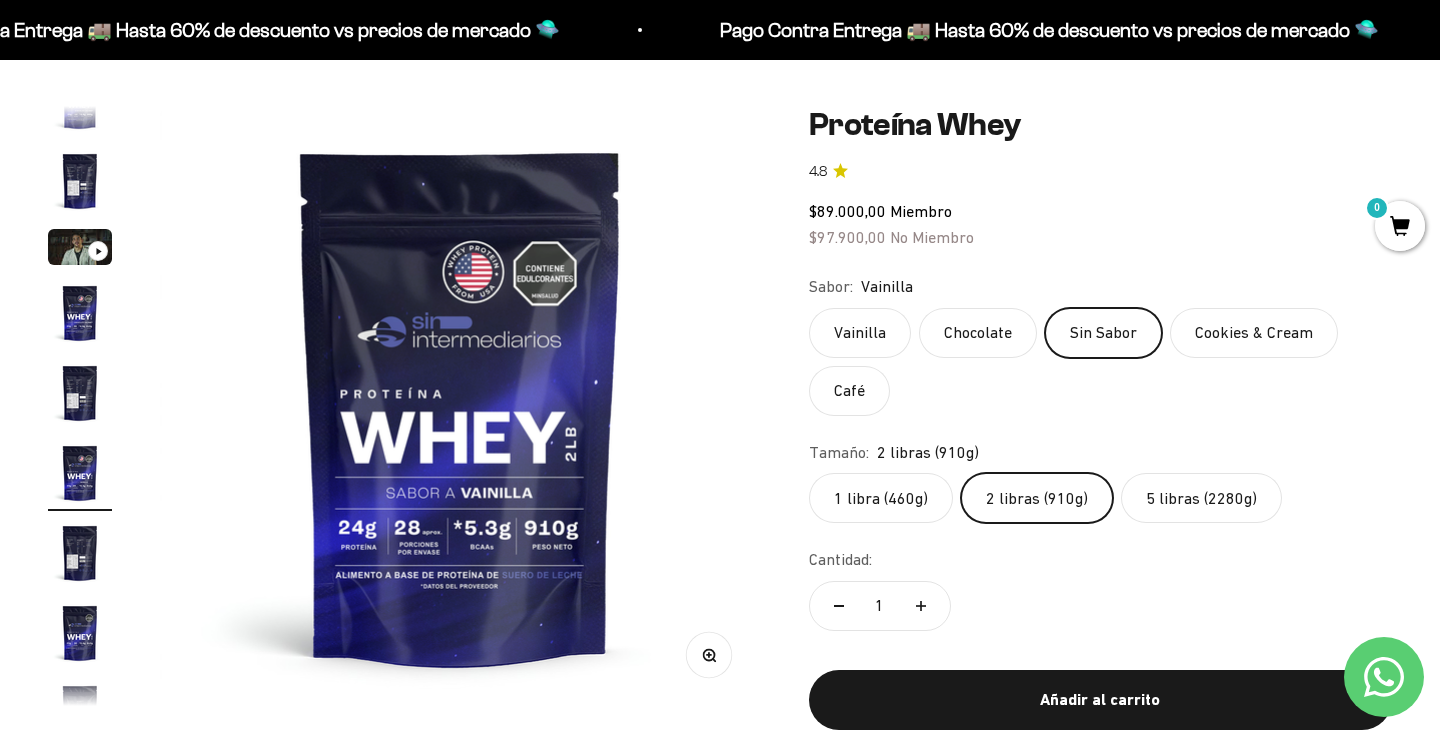 scroll, scrollTop: 0, scrollLeft: 4373, axis: horizontal 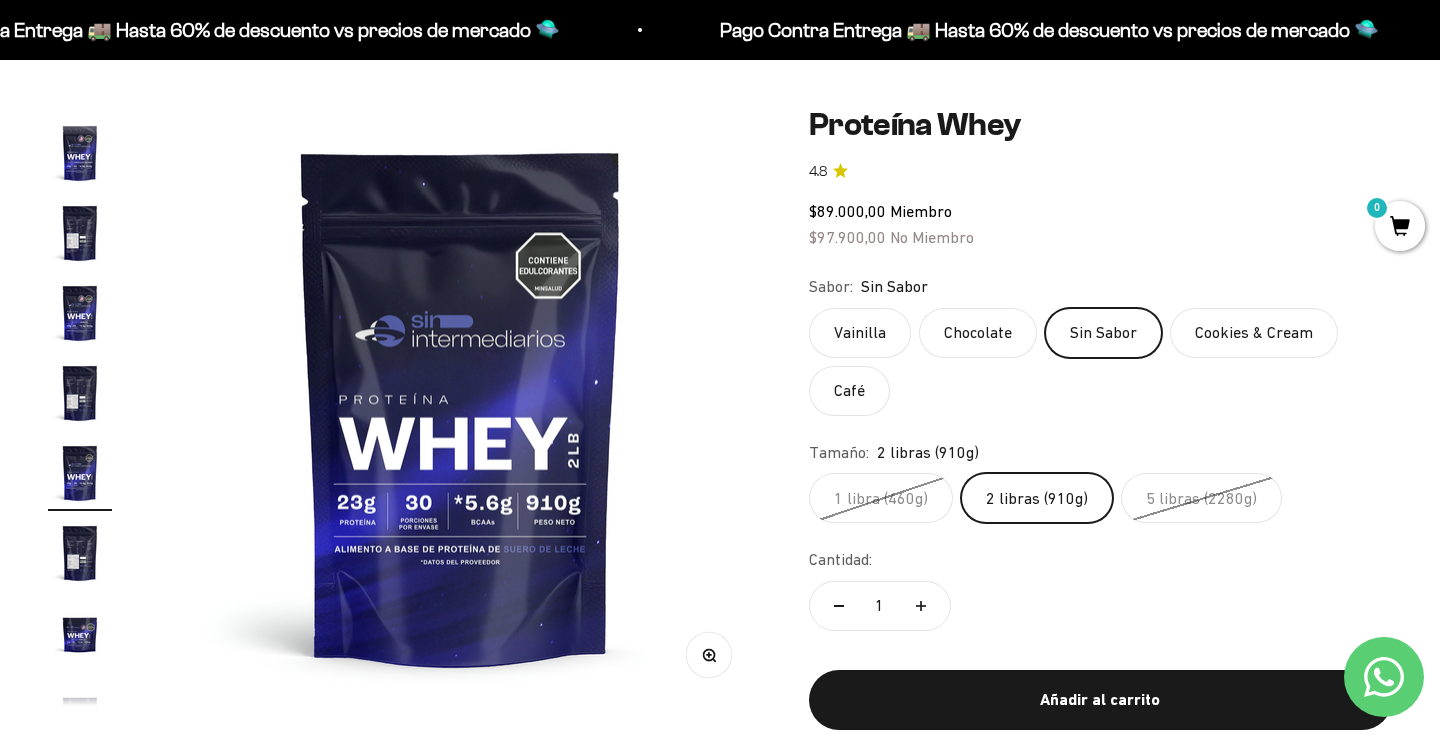 click on "Café" 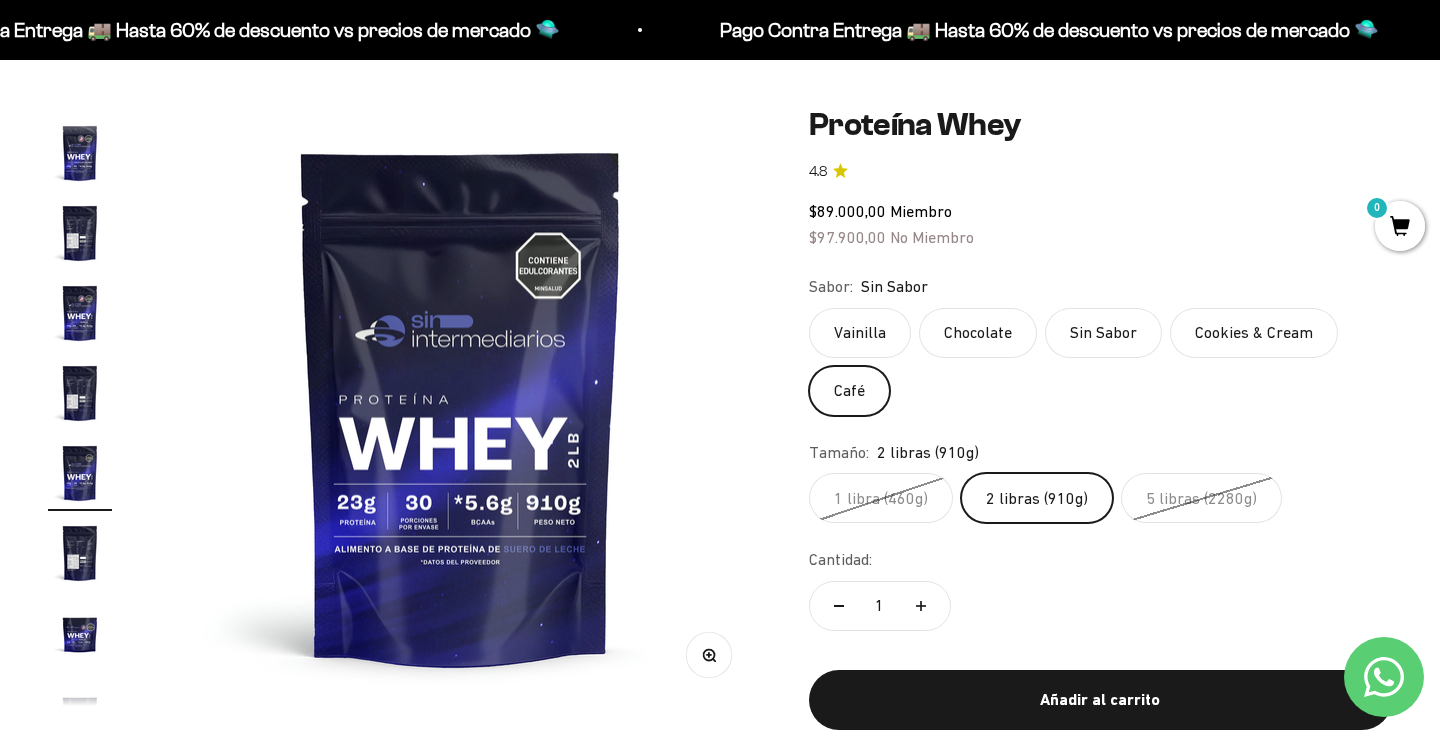 scroll, scrollTop: 0, scrollLeft: 11871, axis: horizontal 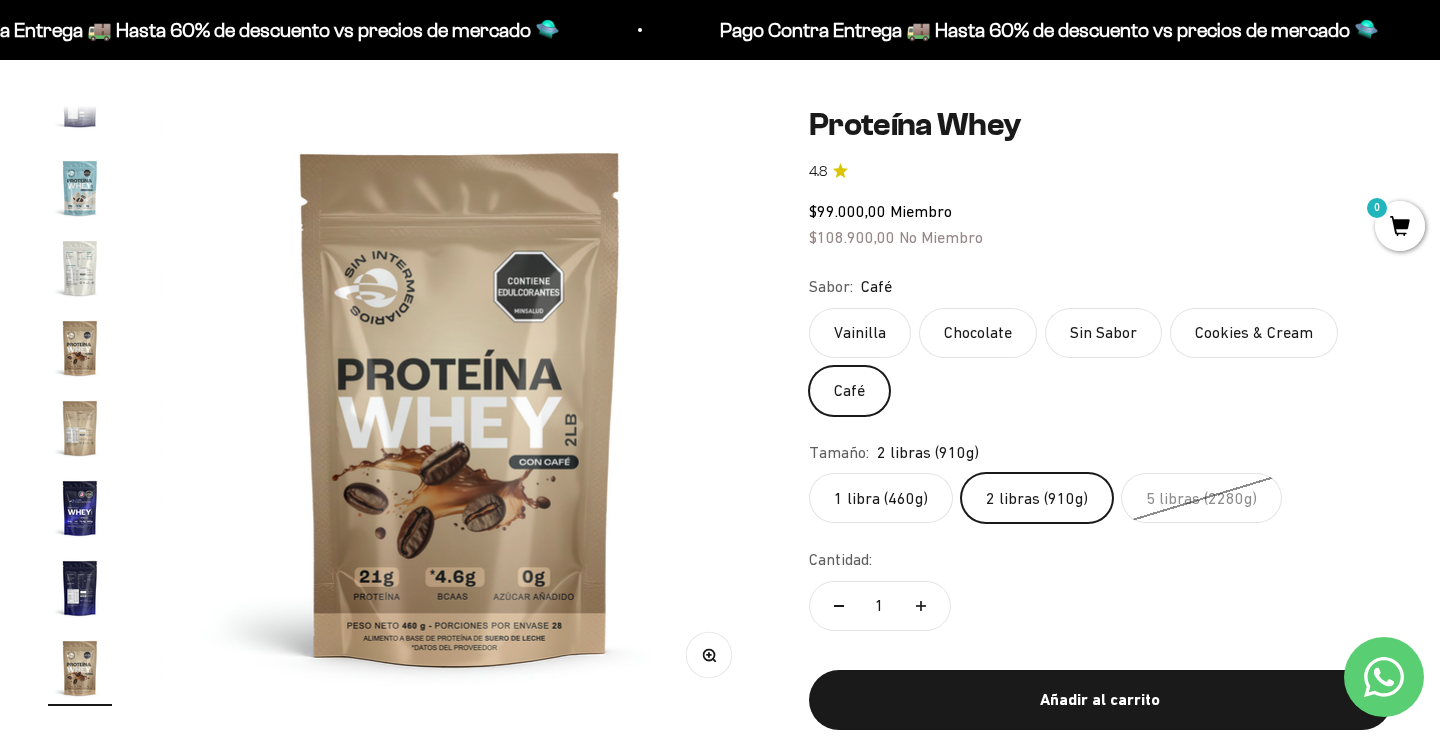 click on "Cookies & Cream" 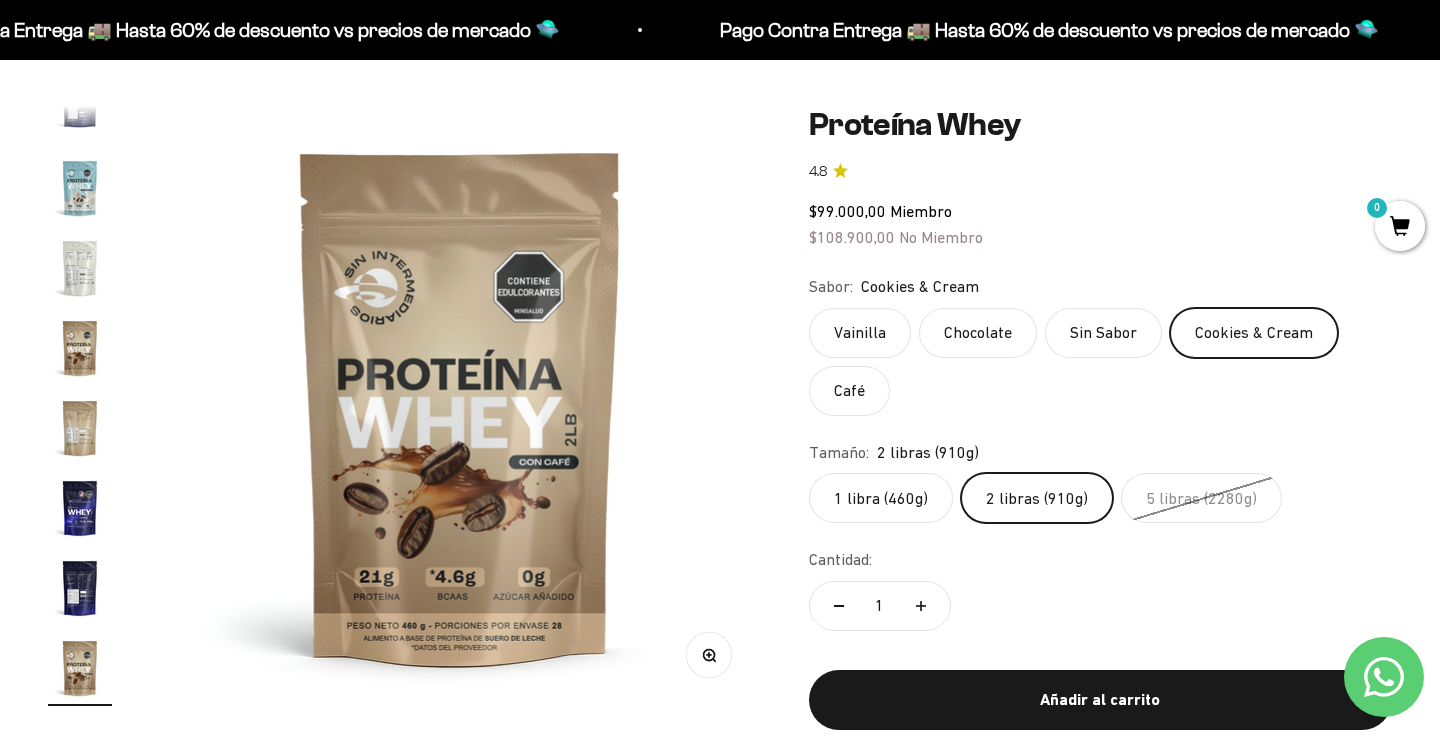 click on "Café" 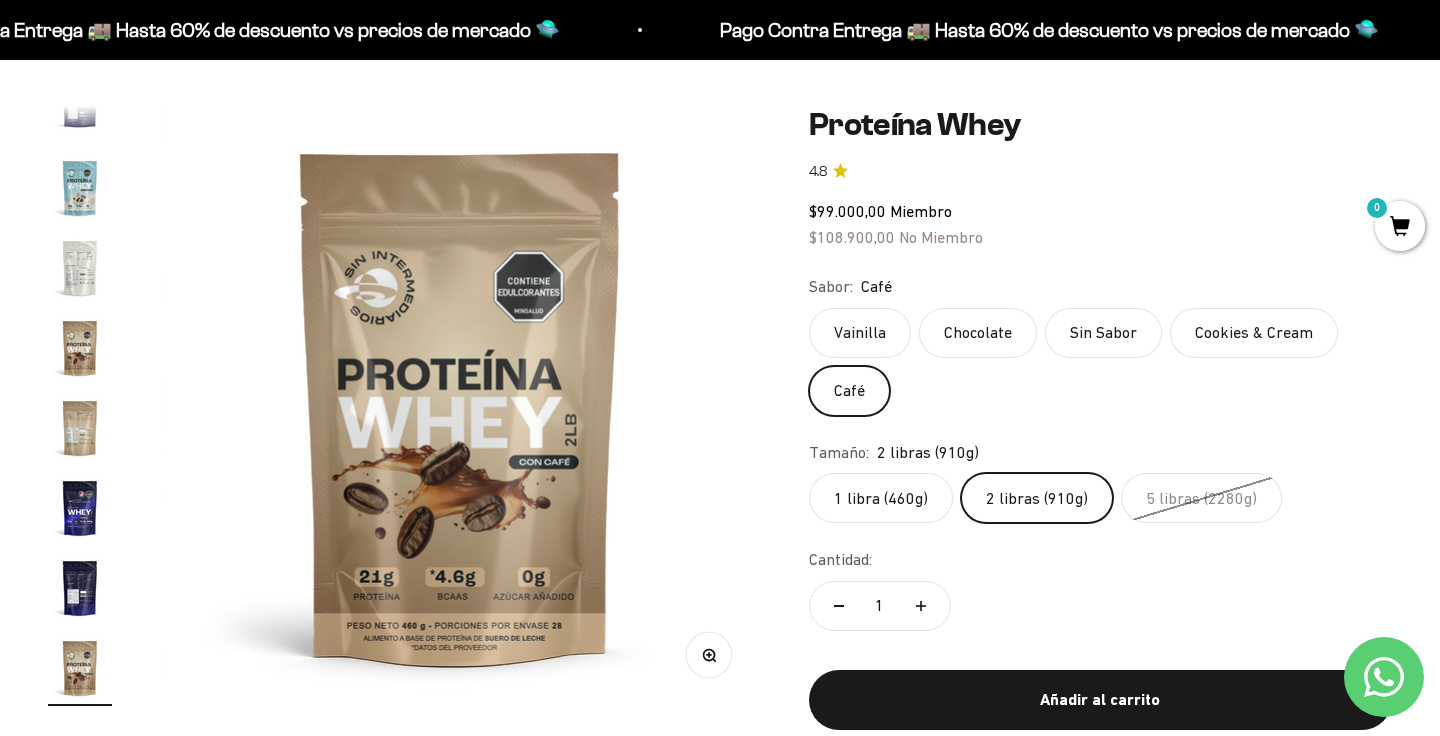 click on "Chocolate" 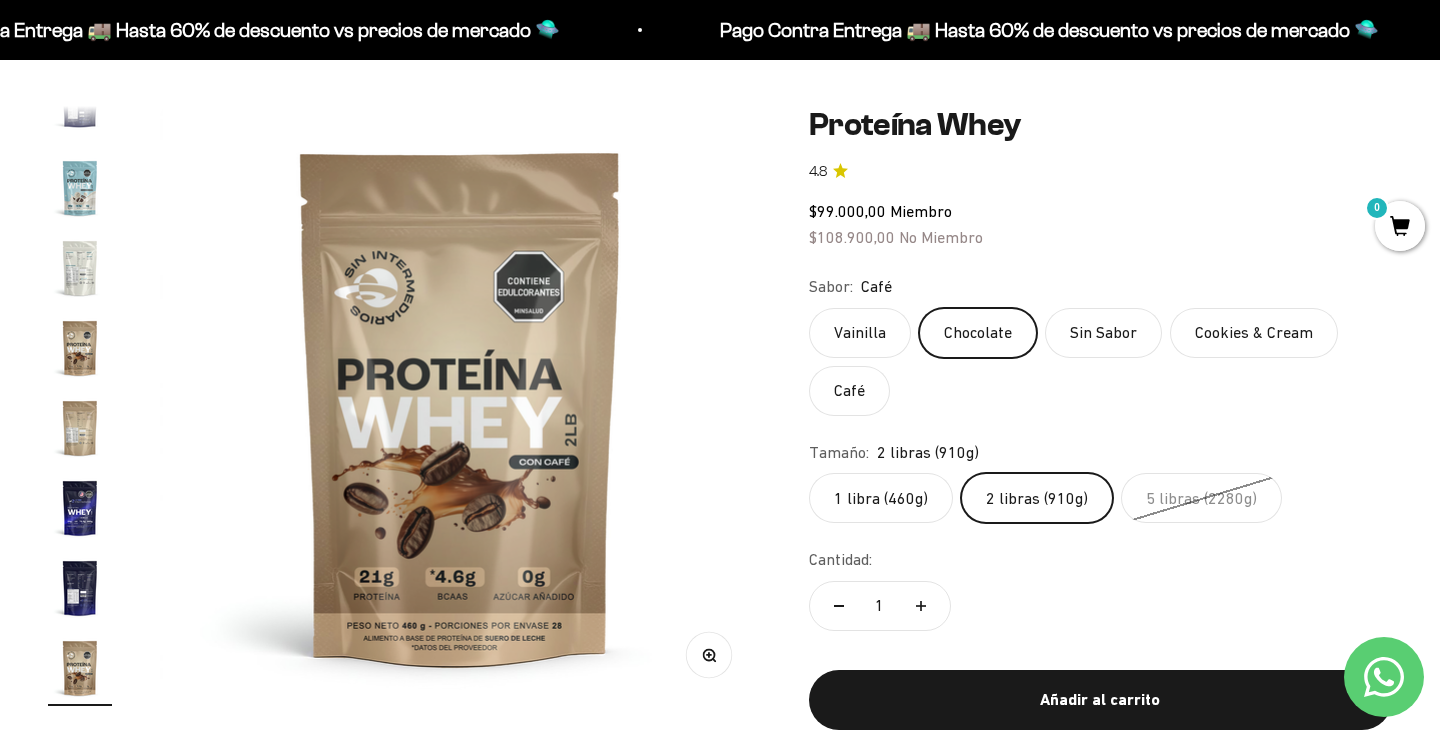 scroll, scrollTop: 0, scrollLeft: 1874, axis: horizontal 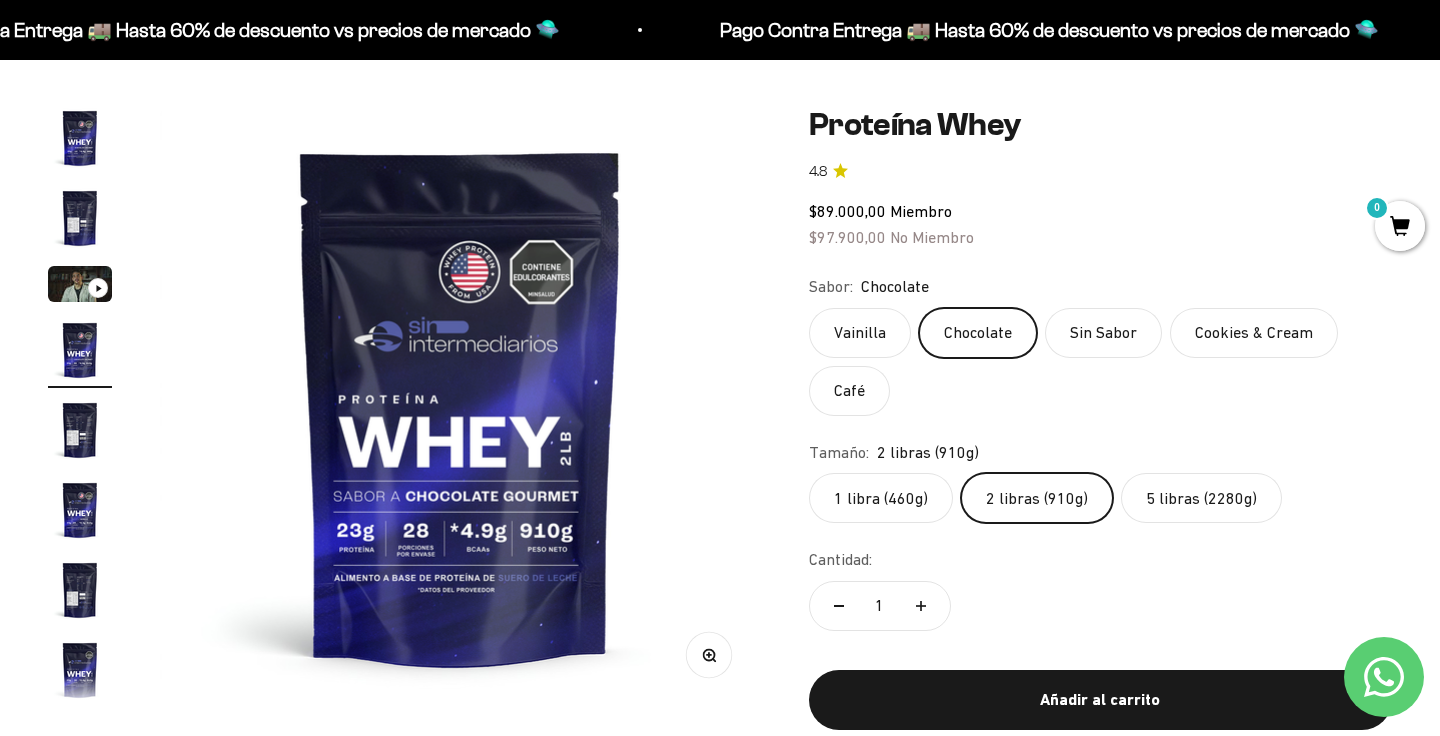 click on "5 libras (2280g)" 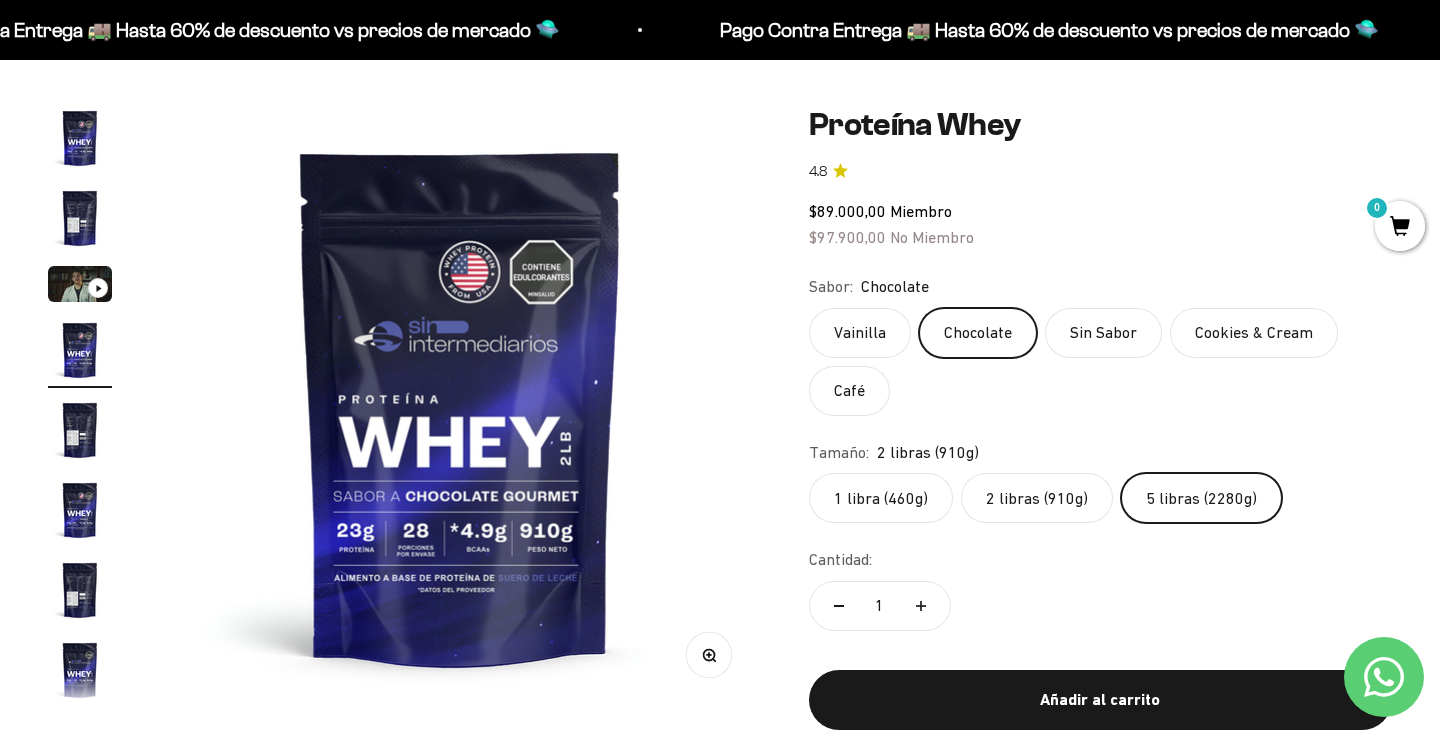 scroll, scrollTop: 0, scrollLeft: 6873, axis: horizontal 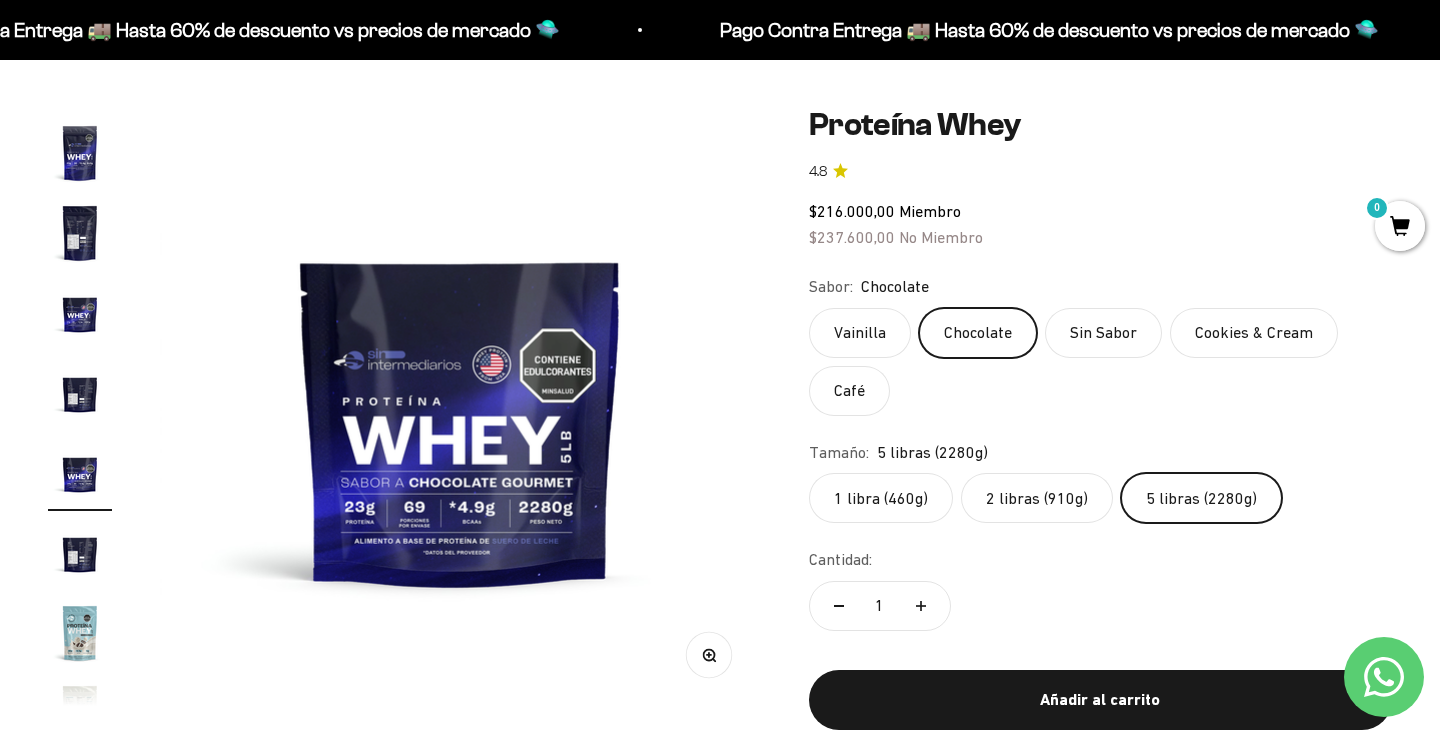 click on "Cookies & Cream" 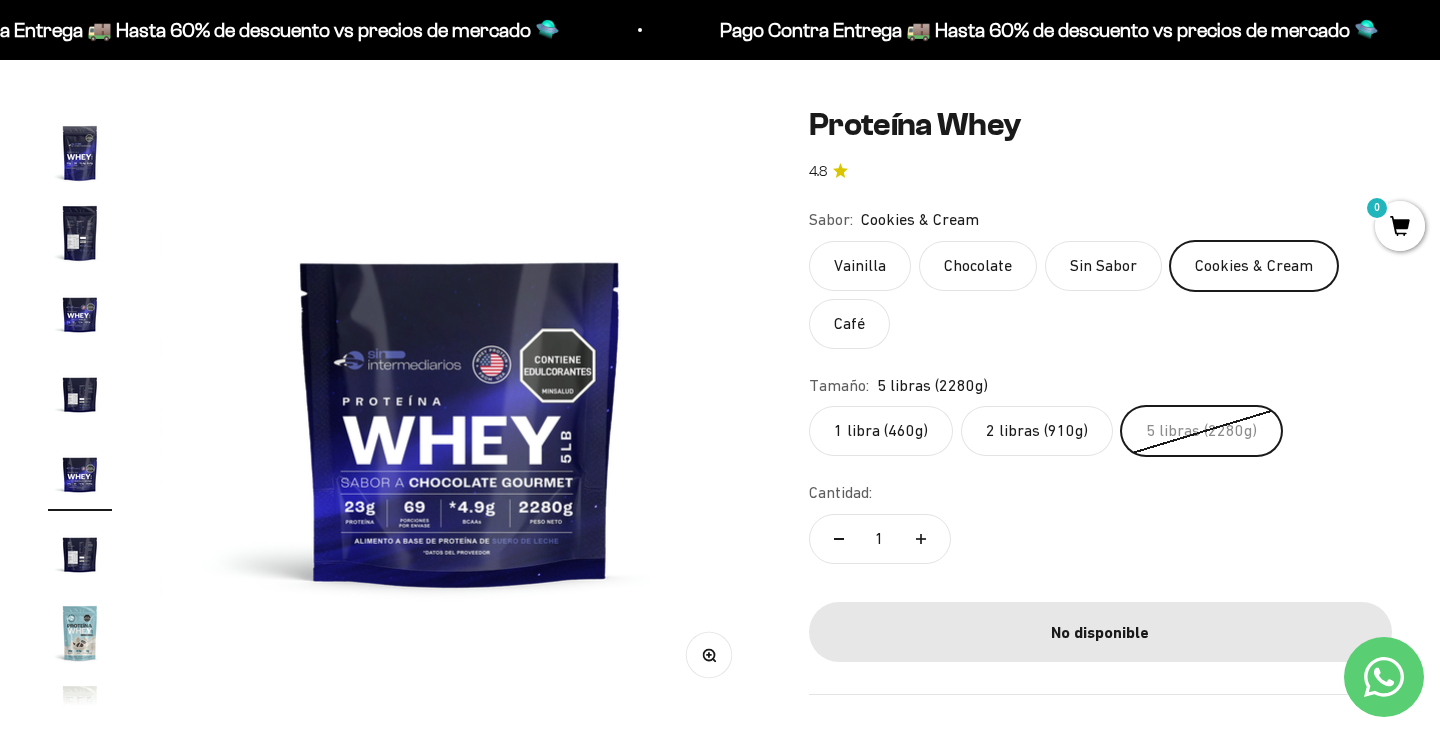 click on "Sin Sabor" 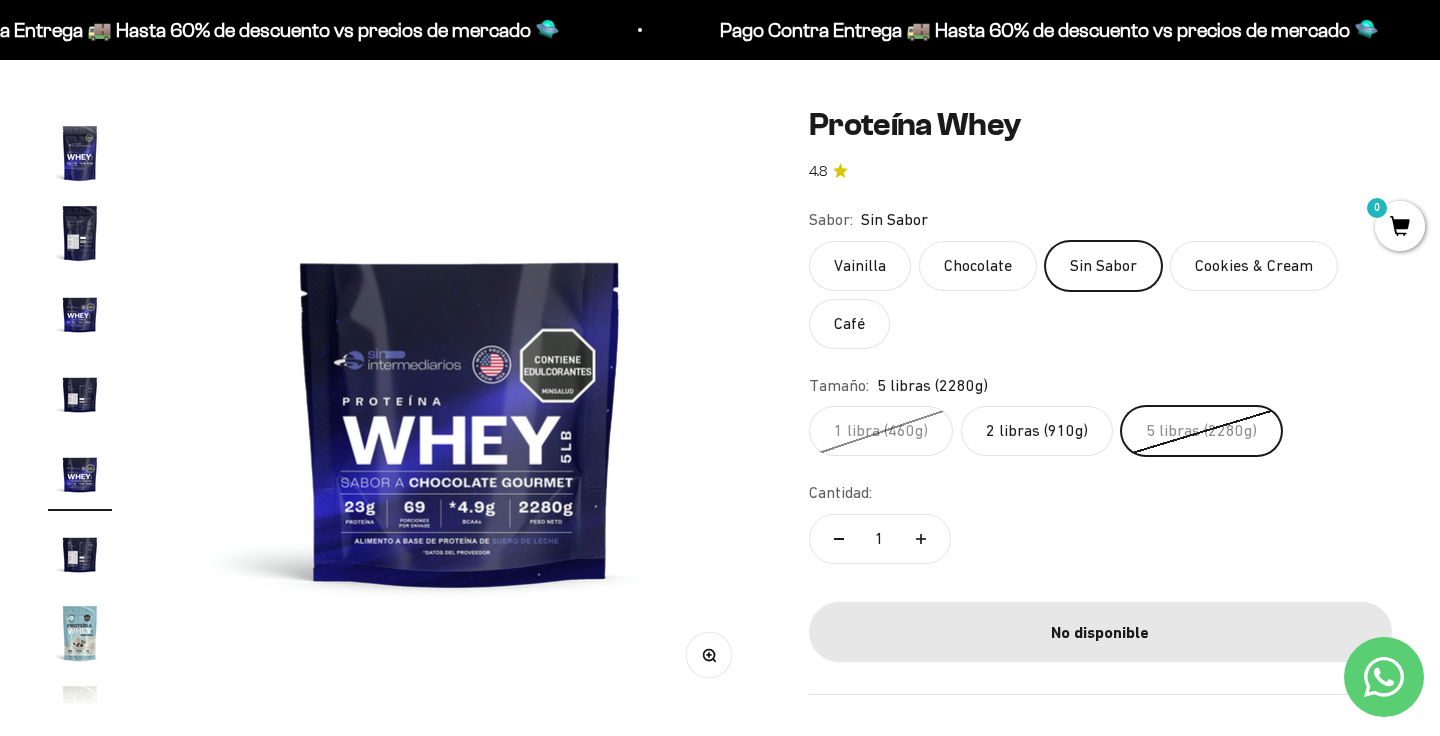 click on "Chocolate" 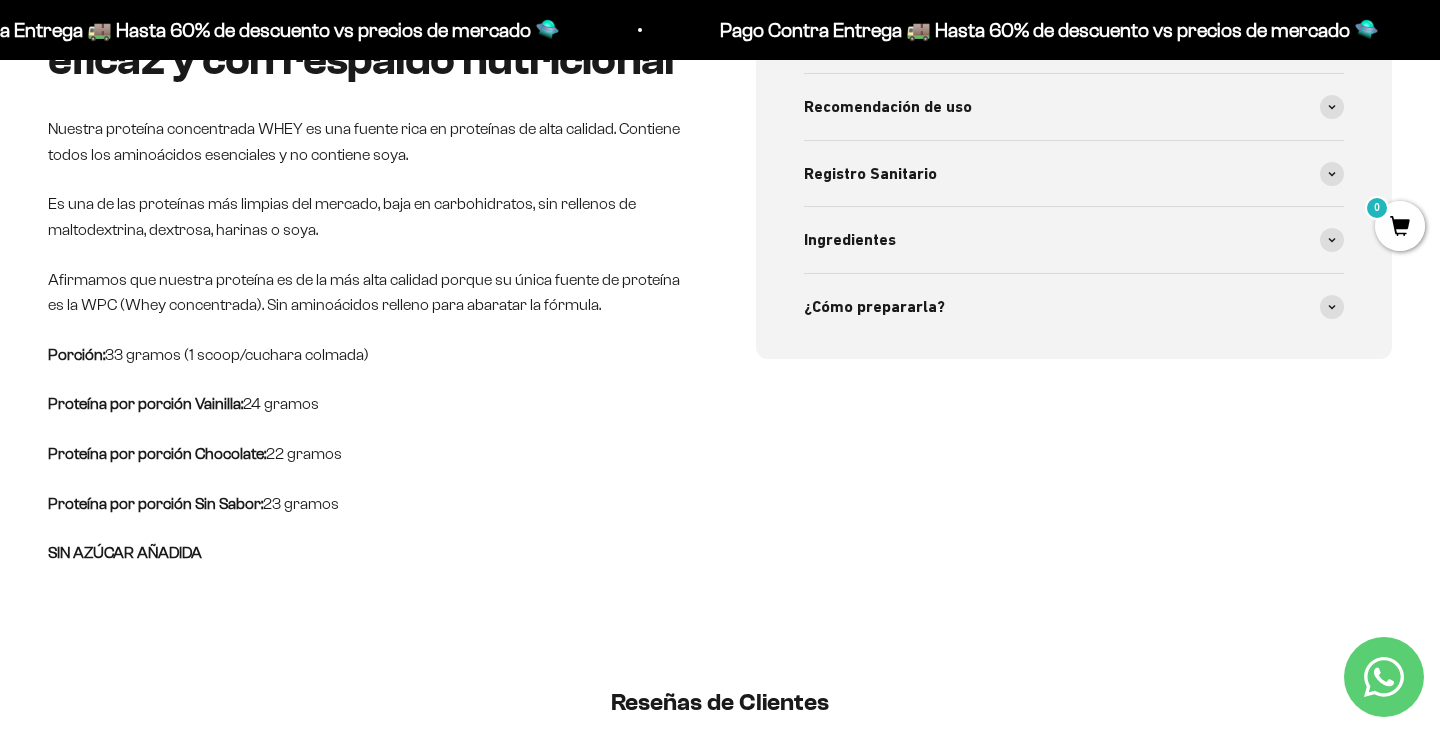 scroll, scrollTop: 966, scrollLeft: 0, axis: vertical 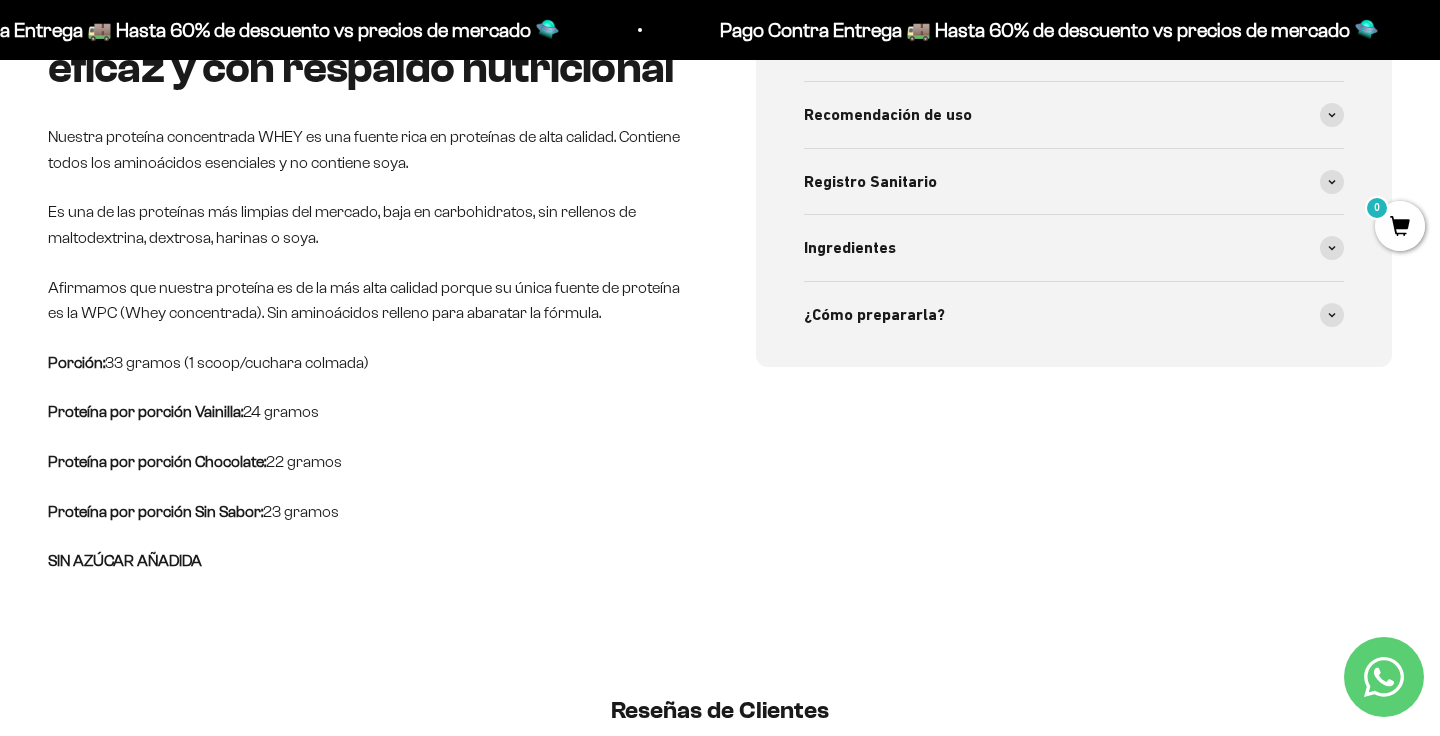 drag, startPoint x: 194, startPoint y: 409, endPoint x: 325, endPoint y: 410, distance: 131.00381 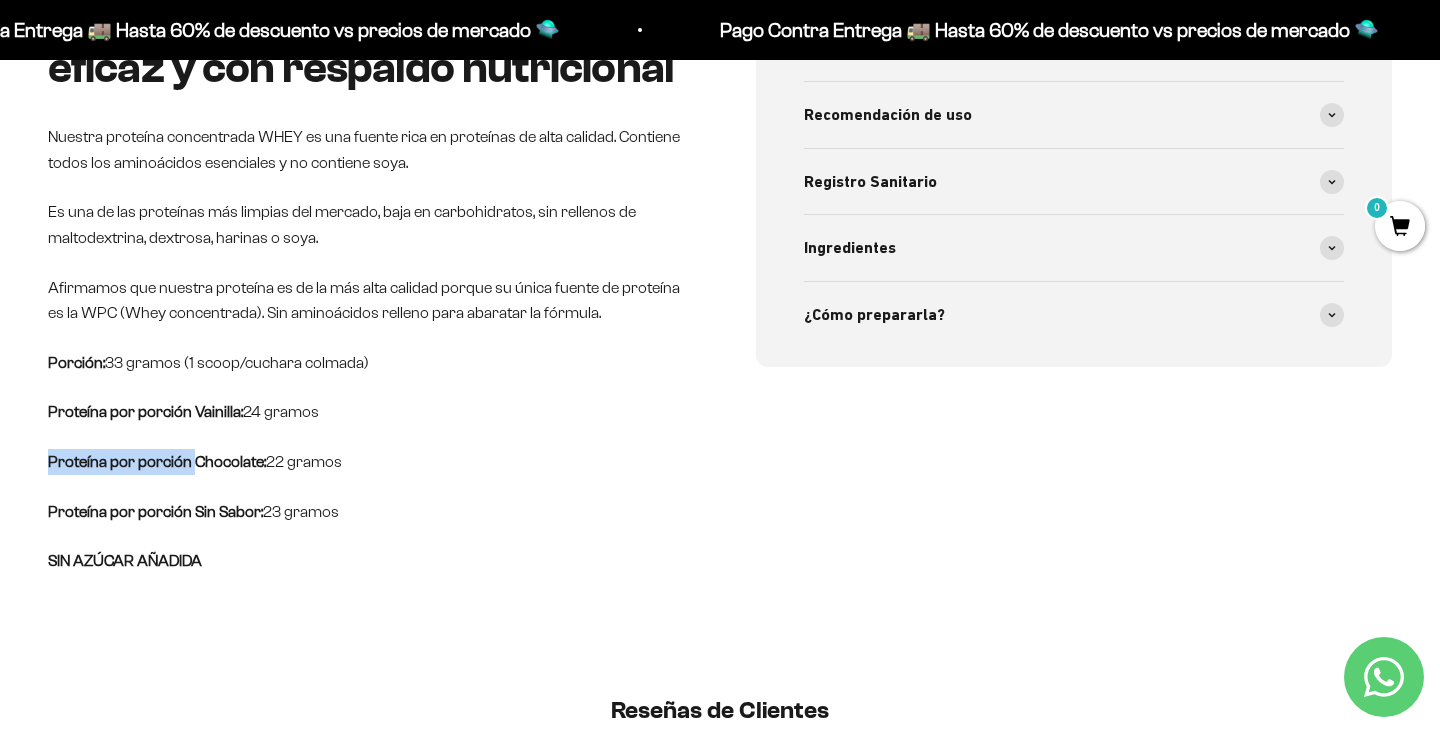 drag, startPoint x: 191, startPoint y: 458, endPoint x: 450, endPoint y: 450, distance: 259.12354 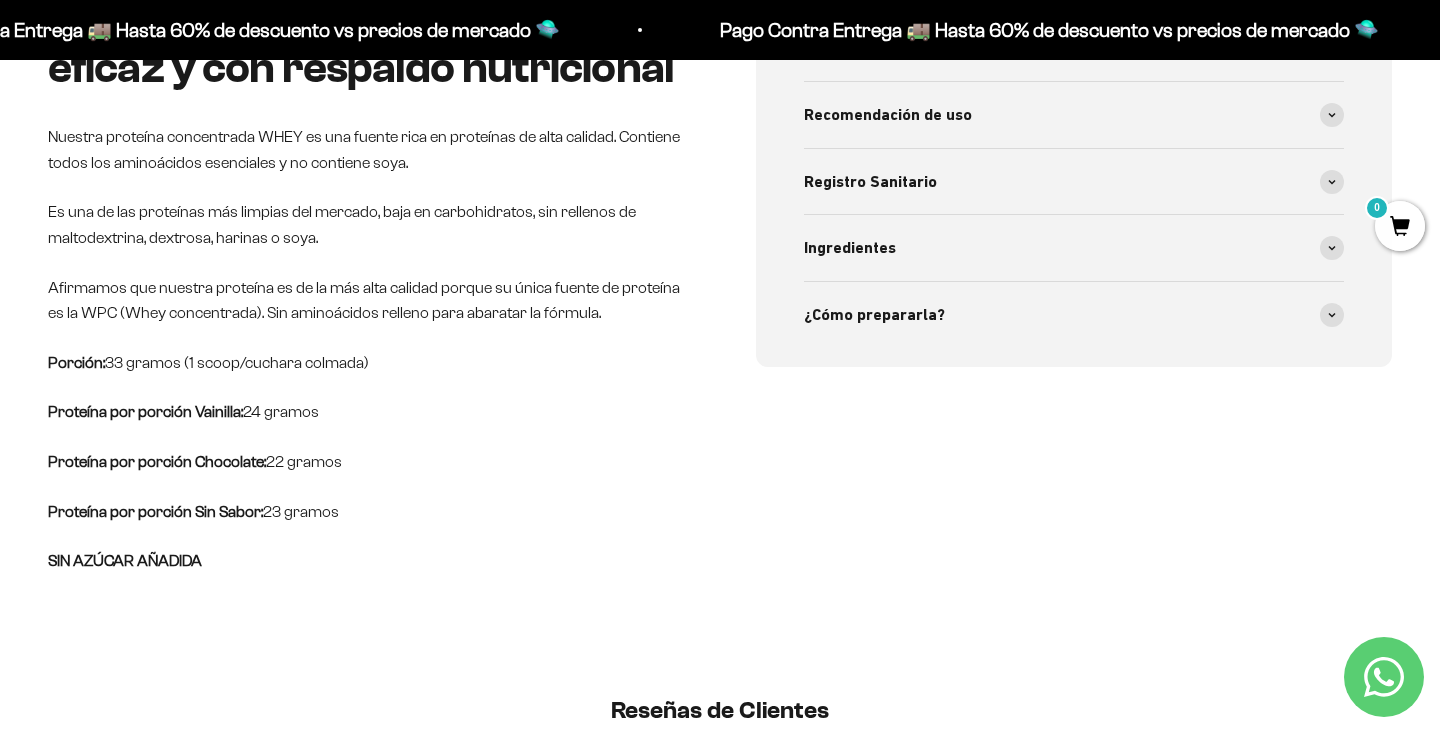 click on "Whey Vainilla – Proteína limpia, eficaz y con respaldo nutricional Nuestra proteína concentrada WHEY es una fuente rica en proteínas de alta calidad. Contiene todos los aminoácidos esenciales y no contiene soya.  Es una de las proteínas más limpias del mercado, baja en carbohidratos, sin rellenos de maltodextrina, dextrosa, harinas o soya.  Afirmamos que nuestra proteína es de la más alta calidad porque su única fuente de proteína es la WPC (Whey concentrada). Sin aminoácidos relleno para abaratar la fórmula. Porción:  33 gramos (1 scoop/cuchara colmada) Proteína por porción Vainilla:  24 gramos  Proteína por porción Chocolate:  22 gramos  Proteína por porción Sin Sabor:  23 gramos  SIN AZÚCAR AÑADIDA" at bounding box center [366, 285] 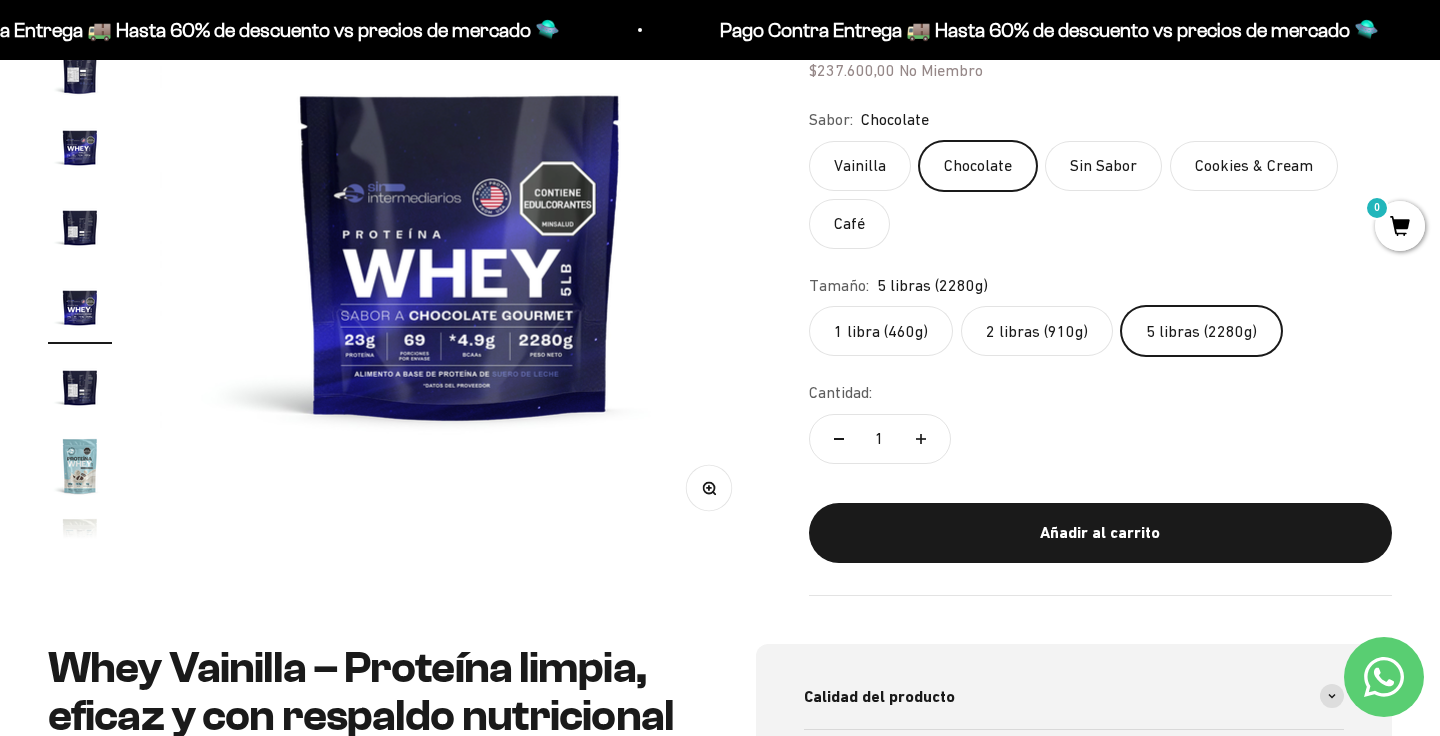 scroll, scrollTop: 297, scrollLeft: 0, axis: vertical 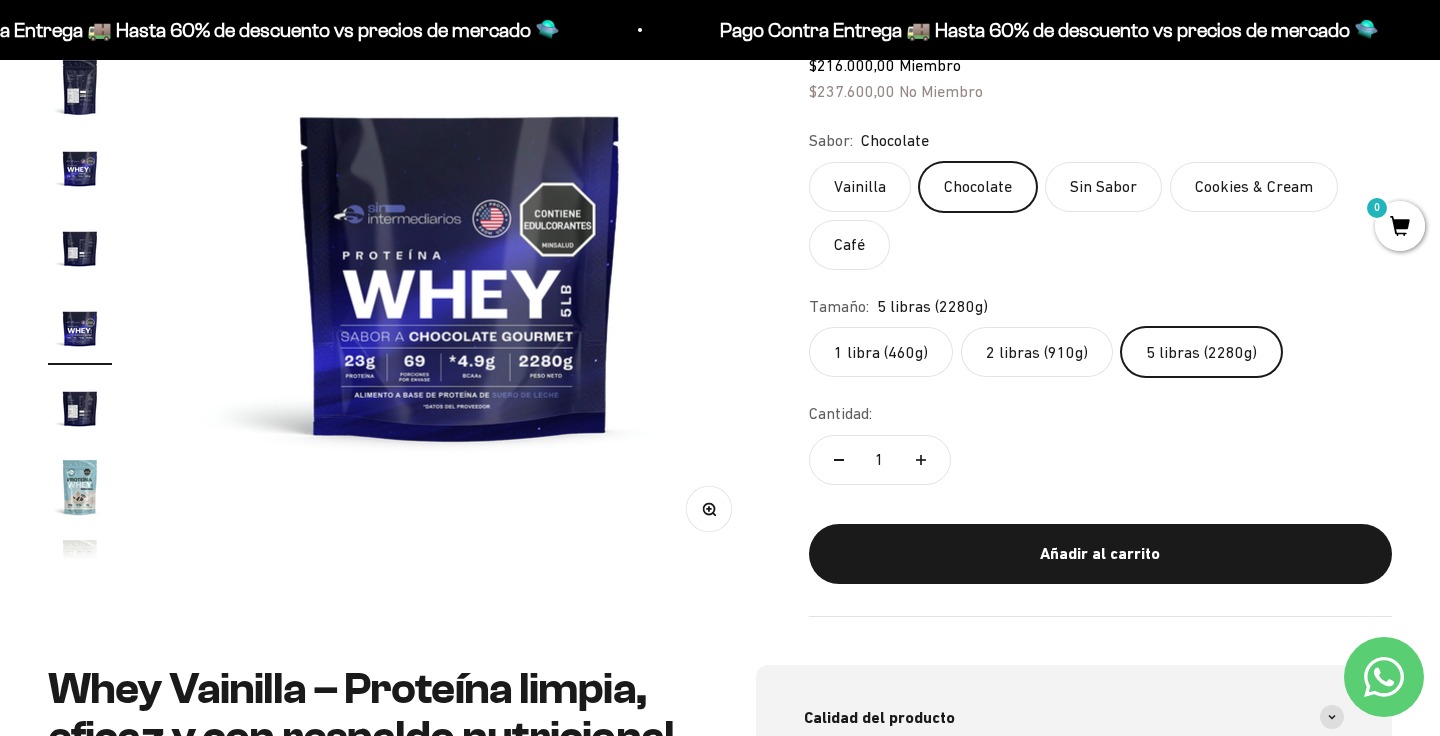 click at bounding box center [80, 487] 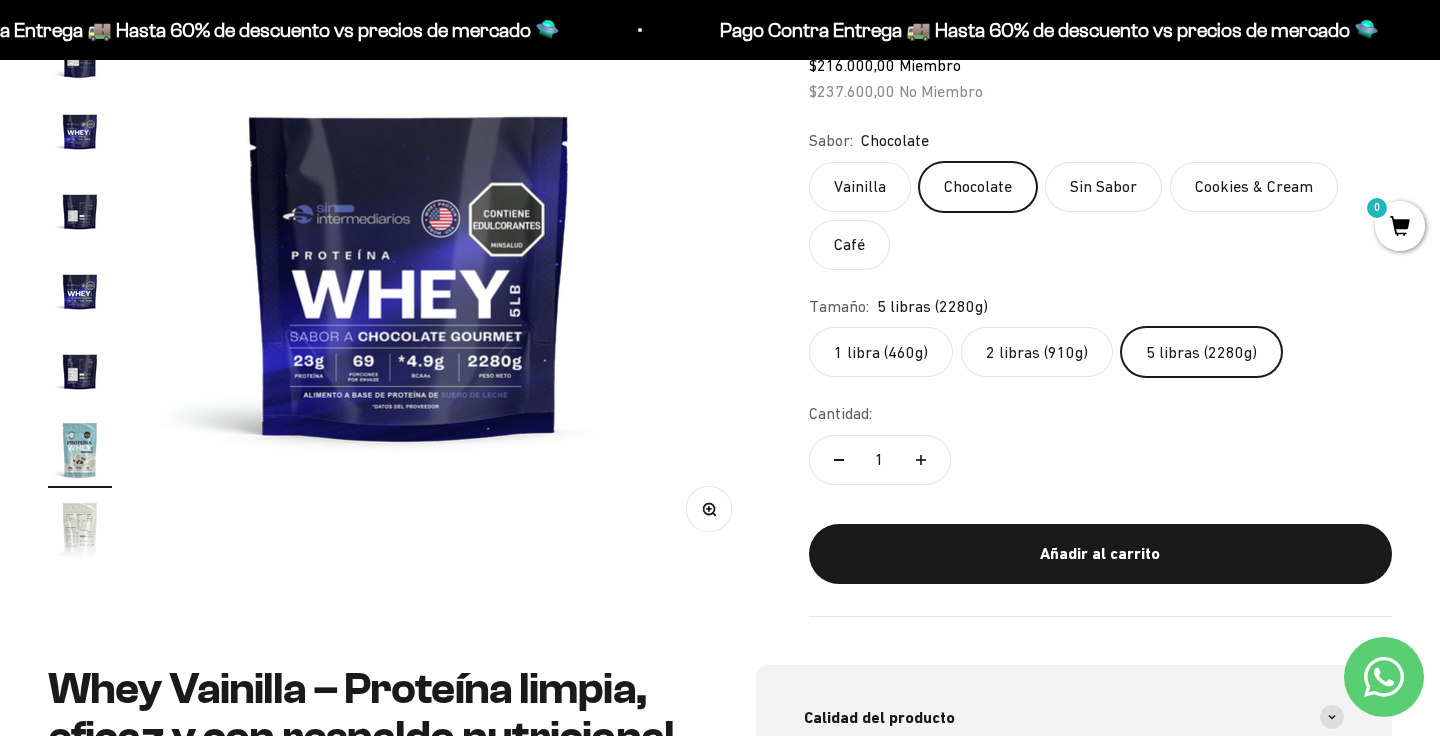 scroll, scrollTop: 0, scrollLeft: 7122, axis: horizontal 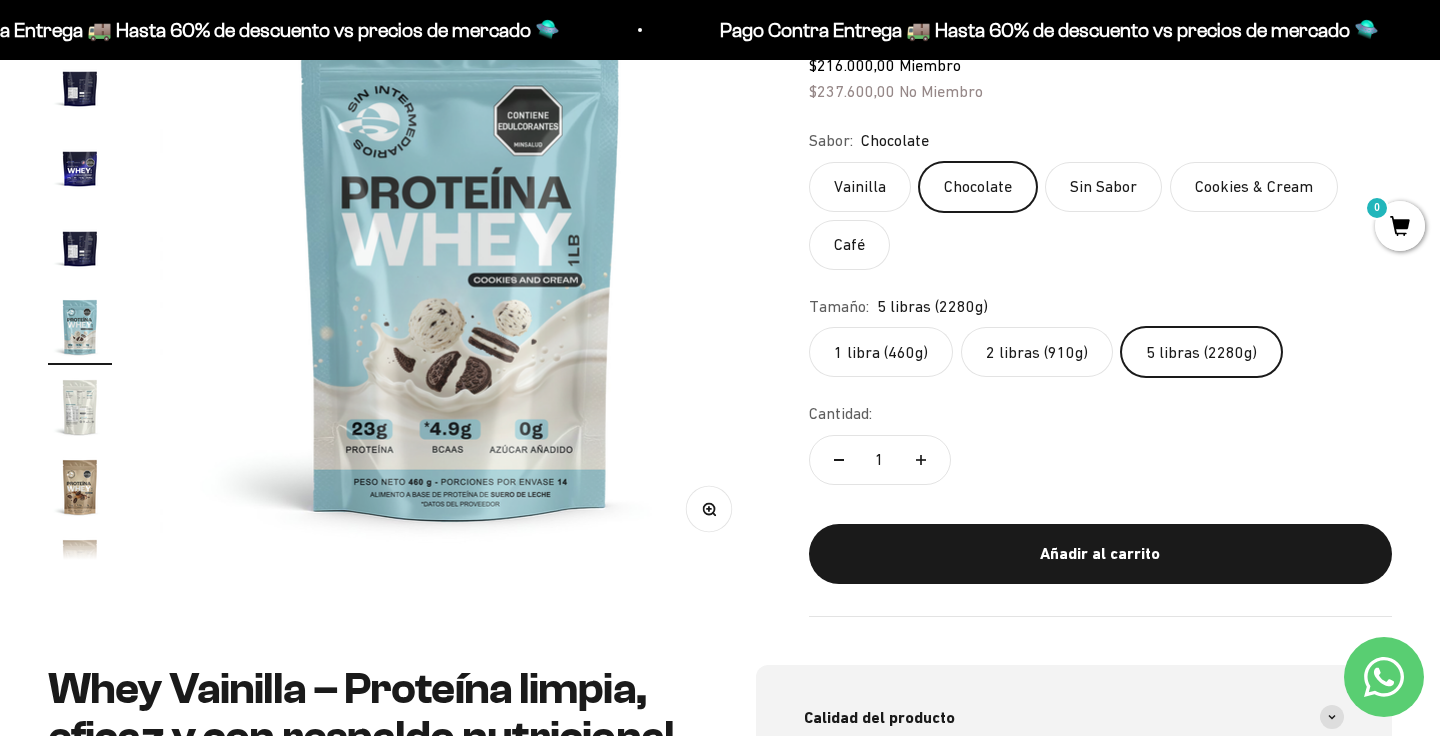 click at bounding box center [80, 487] 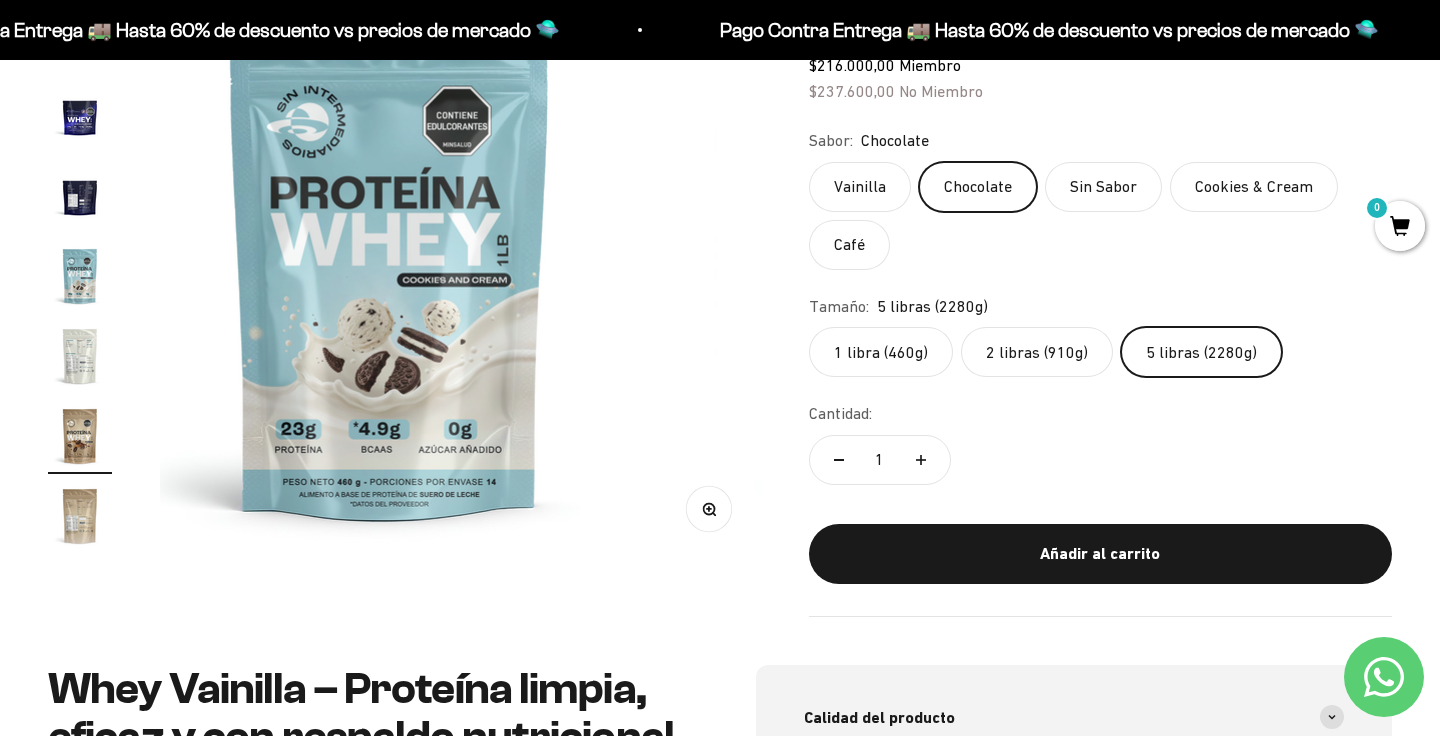 scroll, scrollTop: 0, scrollLeft: 8372, axis: horizontal 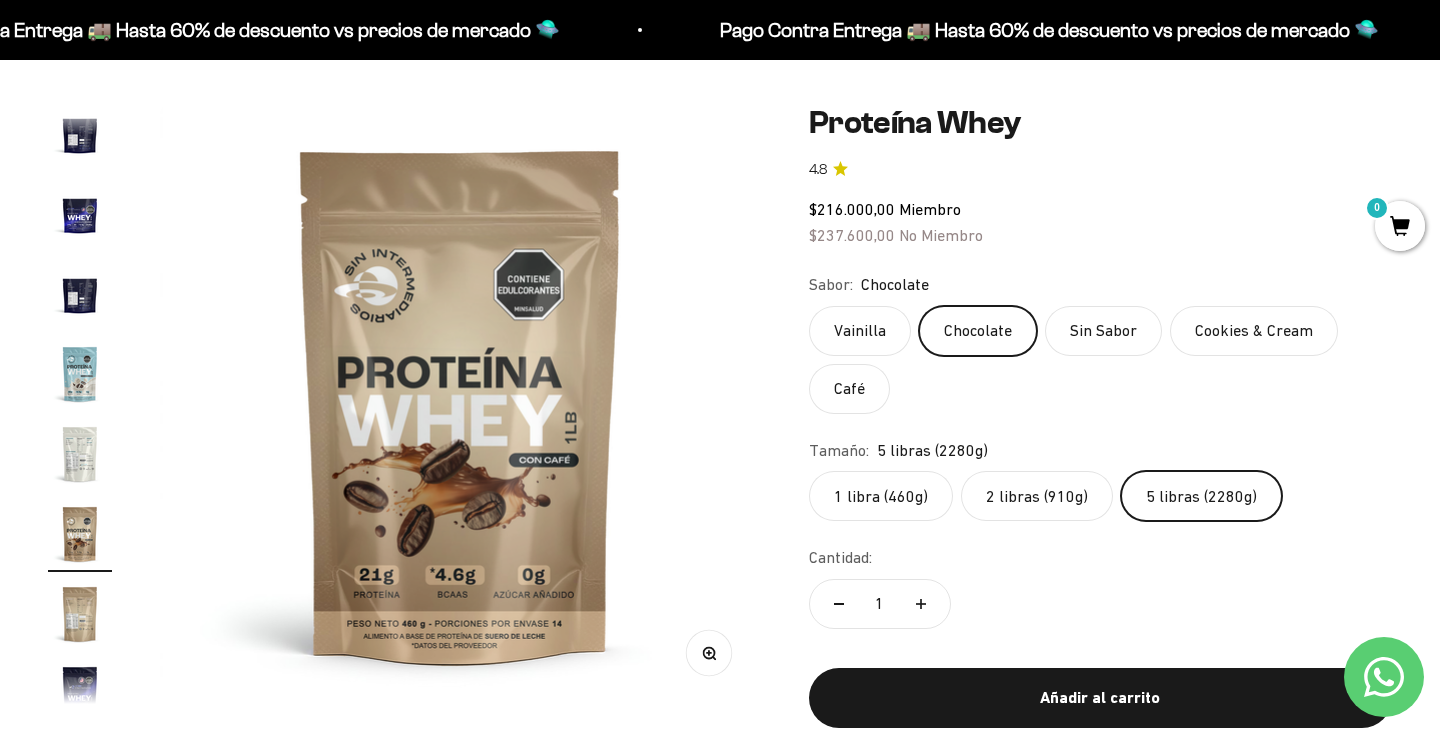 click on "Cookies & Cream" 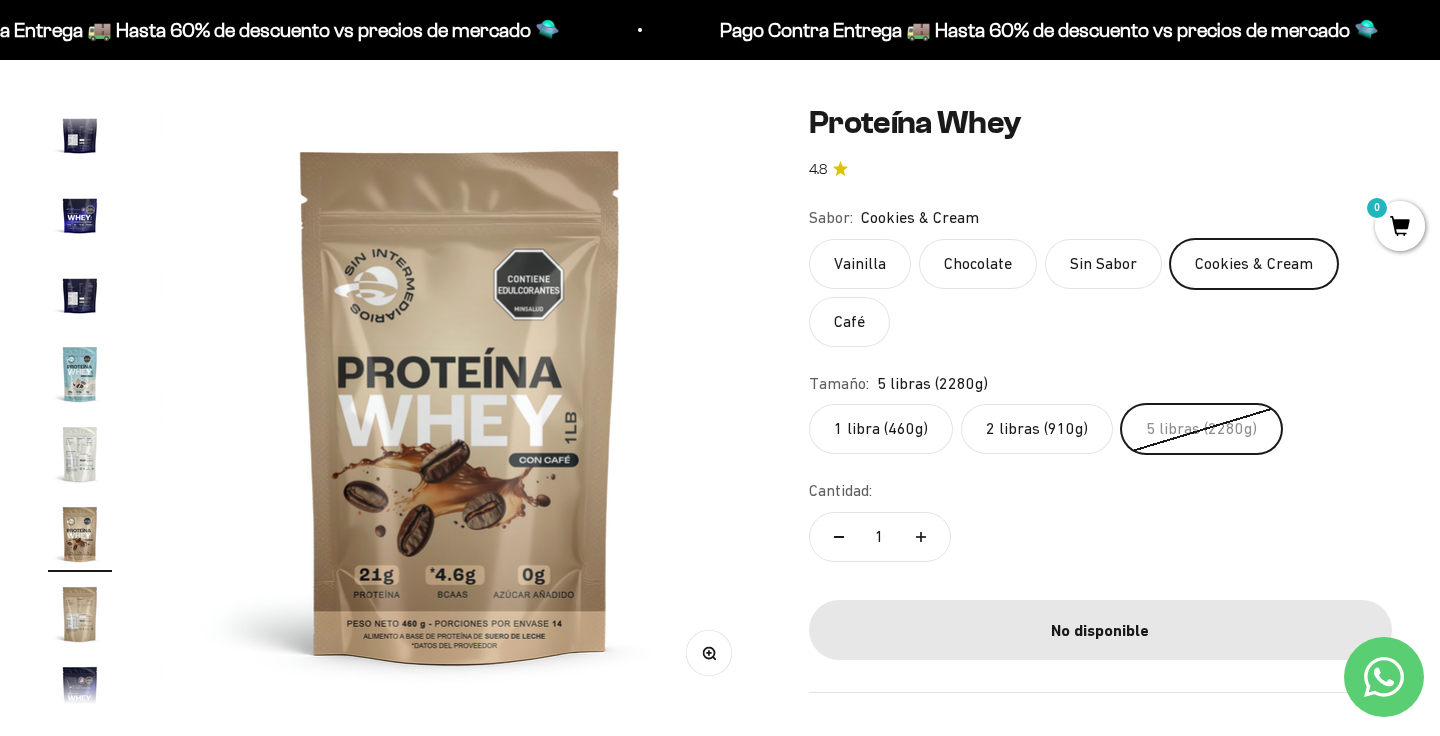 click on "2 libras (910g)" 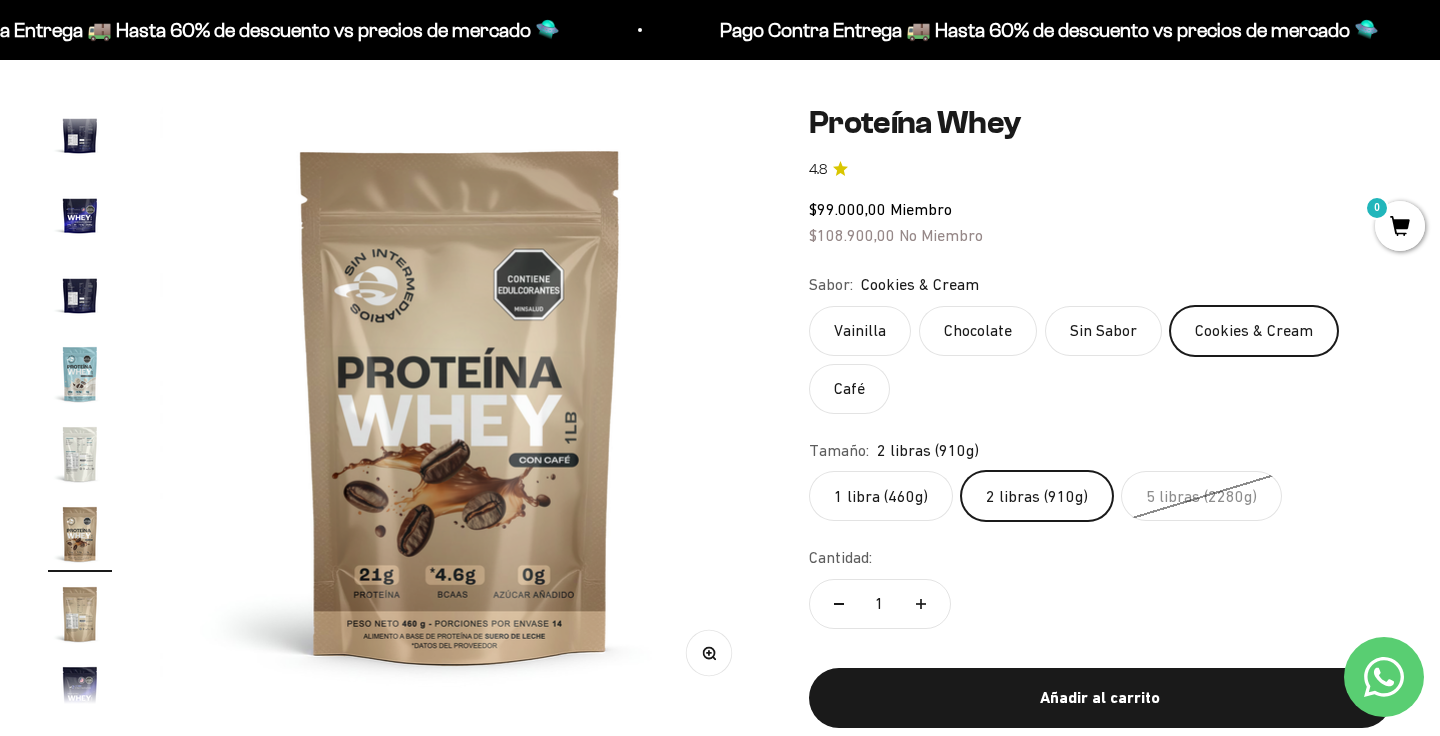 click on "1 libra (460g)" 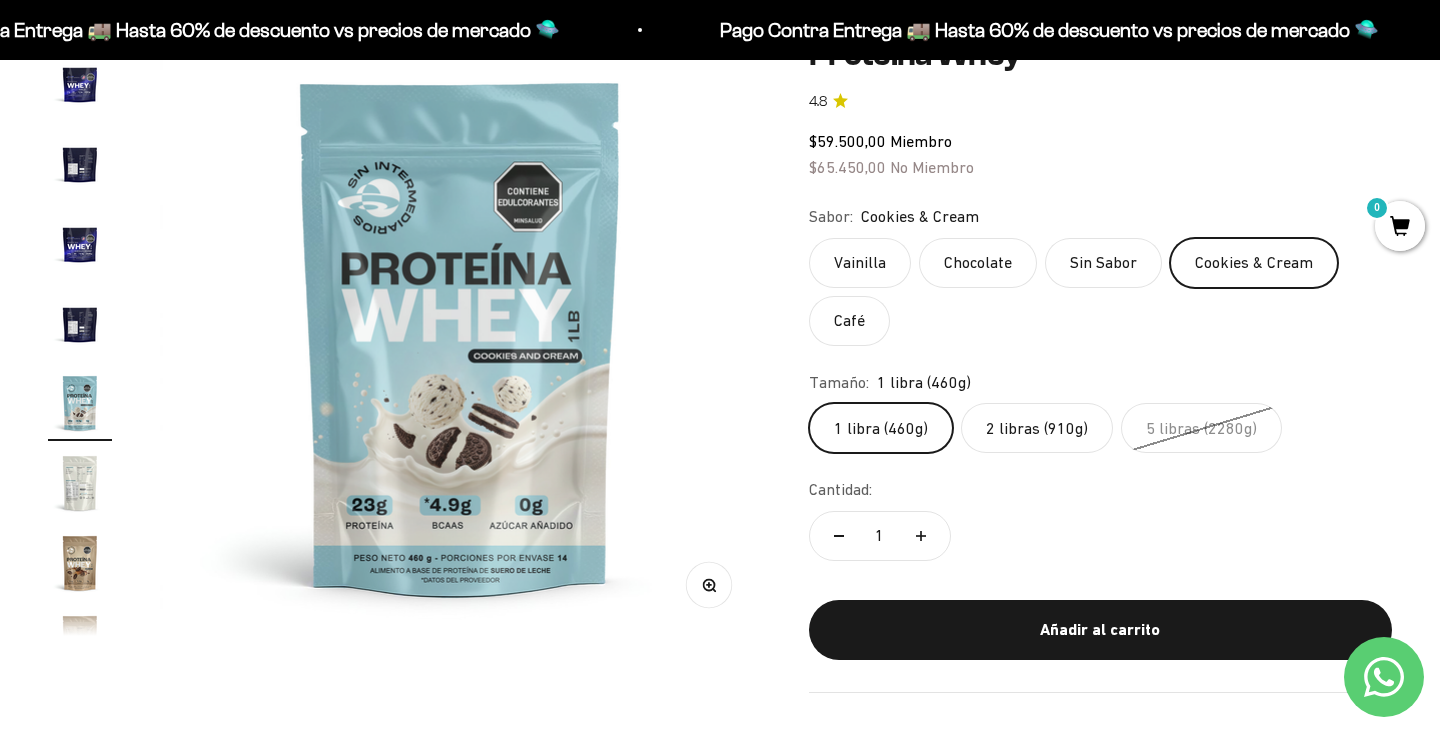 click on "2 libras (910g)" 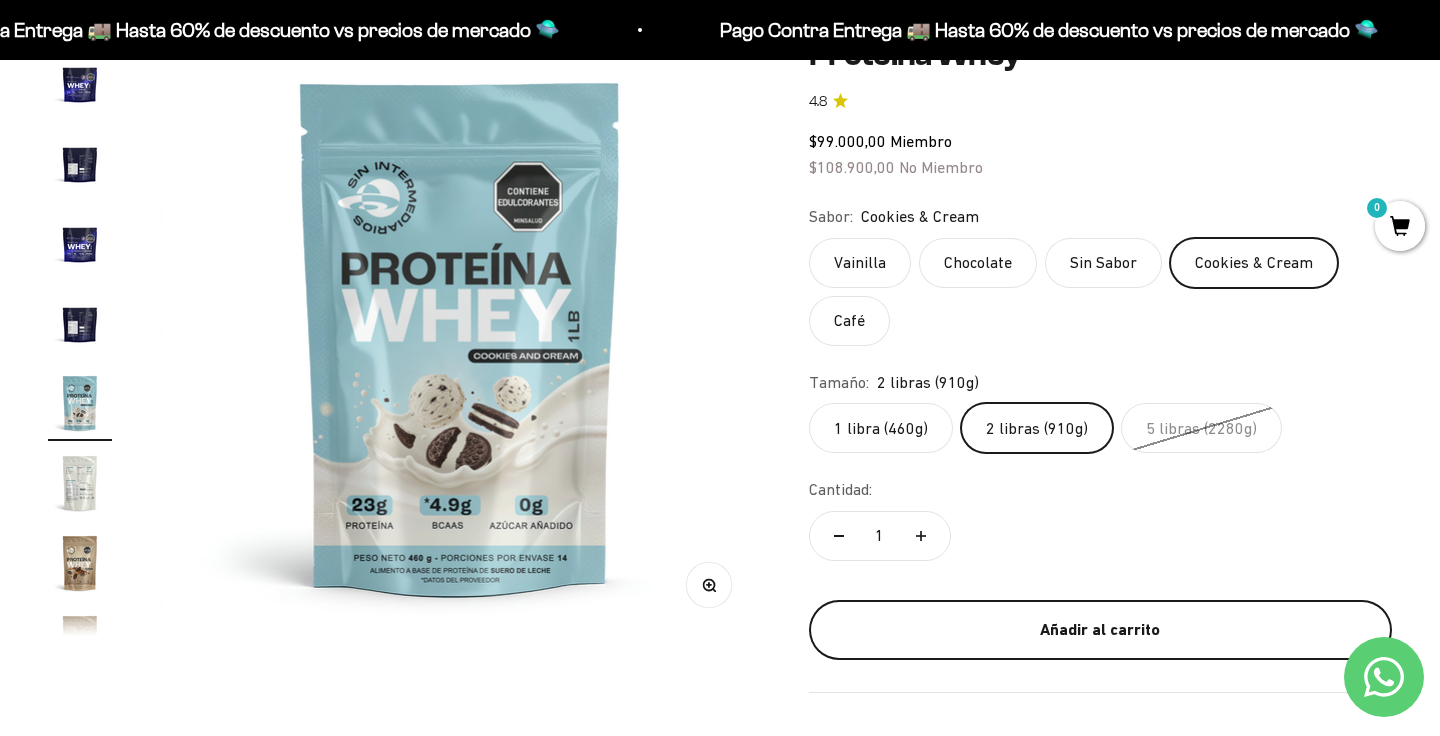 click on "Añadir al carrito" at bounding box center (1100, 630) 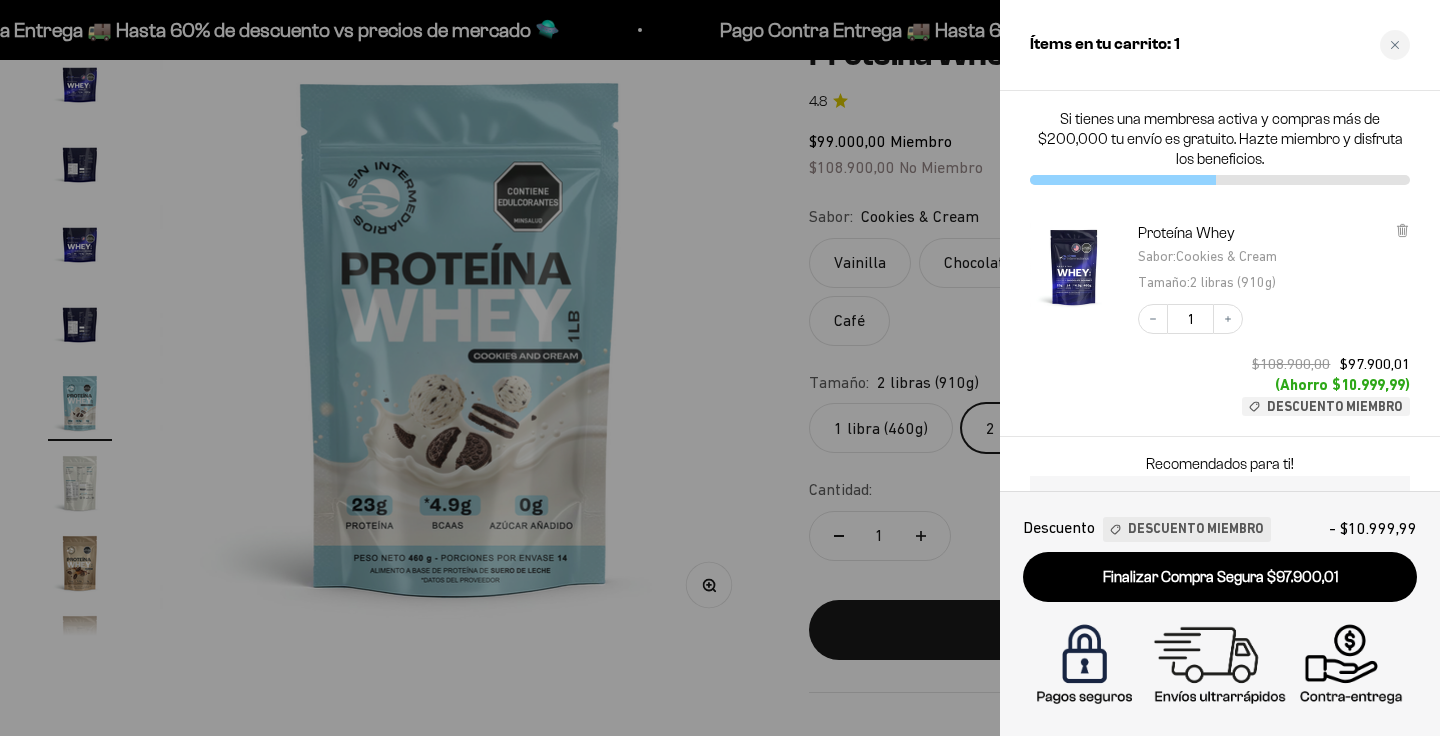 click at bounding box center (720, 368) 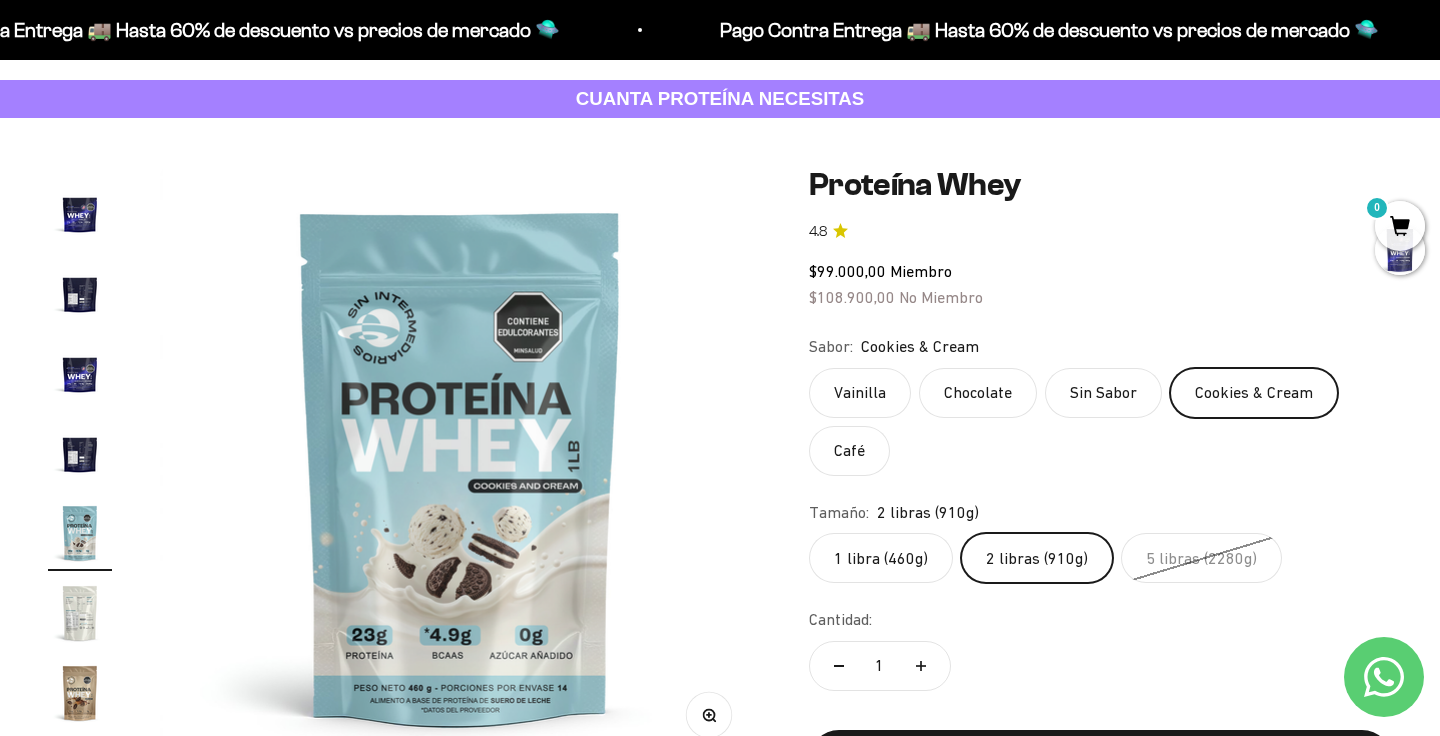 scroll, scrollTop: 0, scrollLeft: 0, axis: both 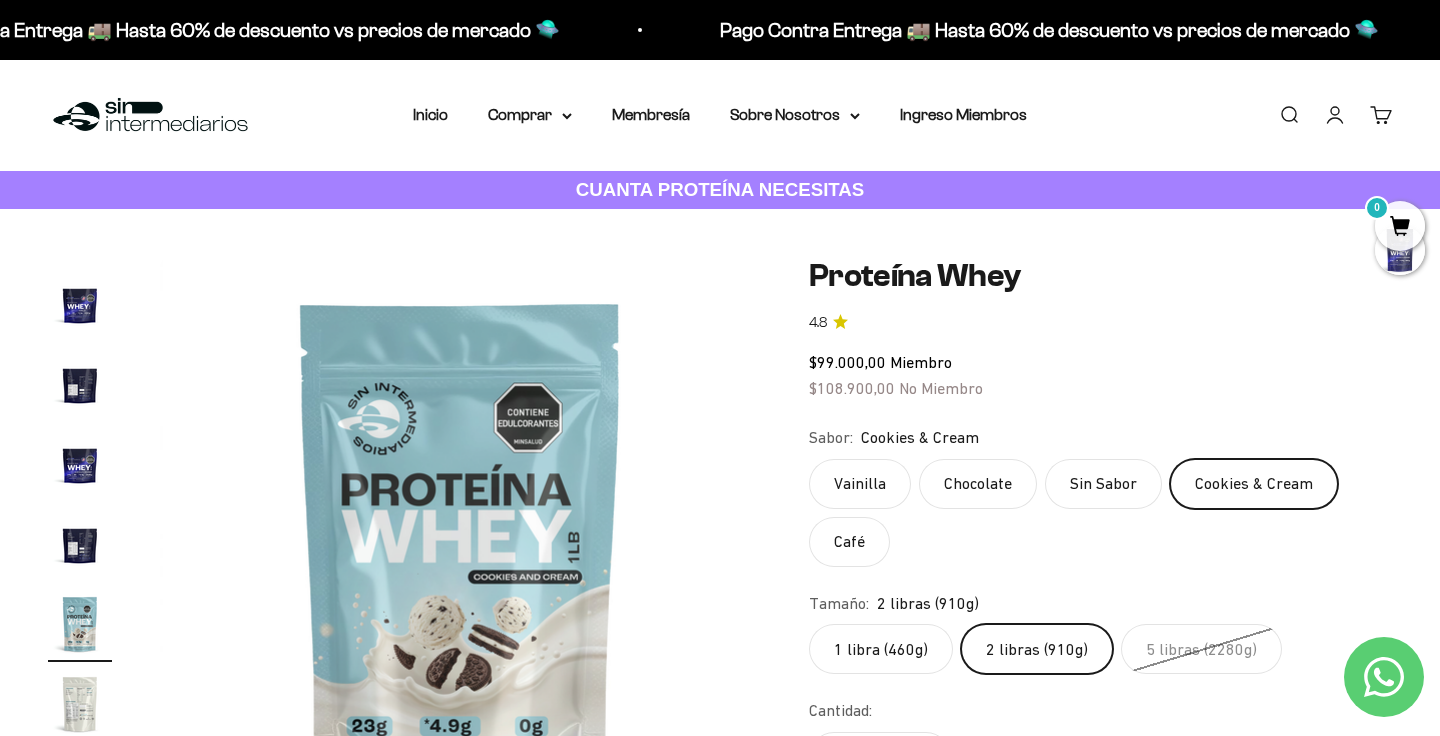 click on "Pago Contra Entrega 🚚 Hasta 60% de descuento vs precios de mercado 🛸" at bounding box center [1128, 30] 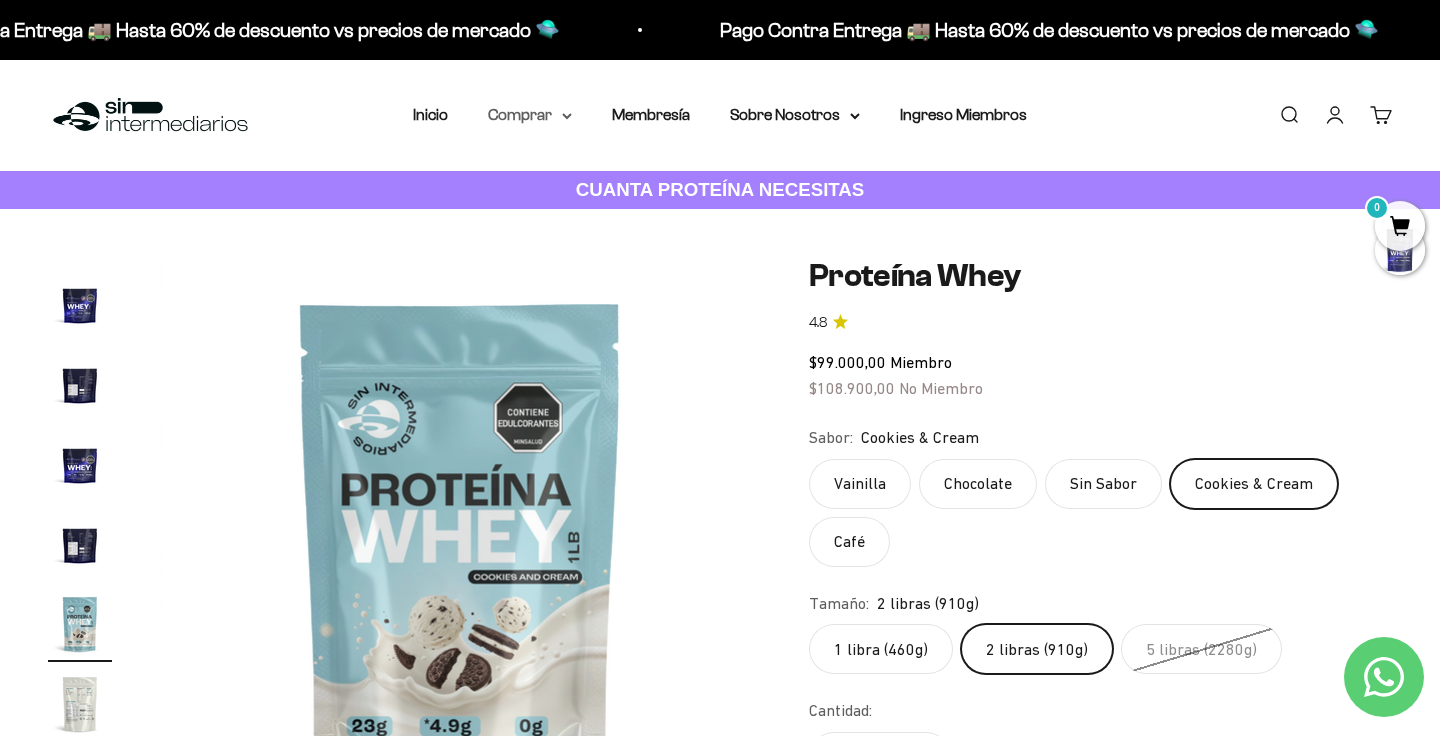 click on "Comprar" at bounding box center [530, 115] 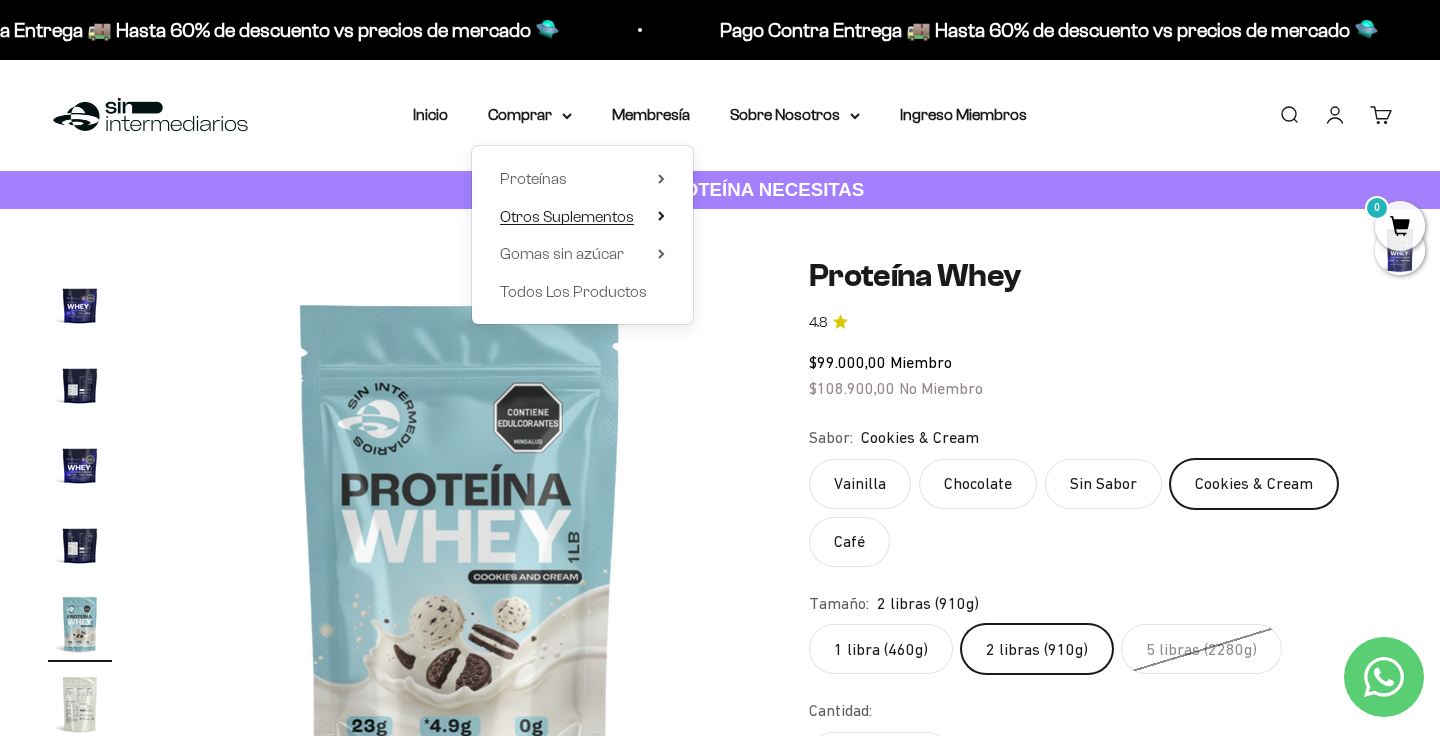 click on "Otros Suplementos" at bounding box center [567, 216] 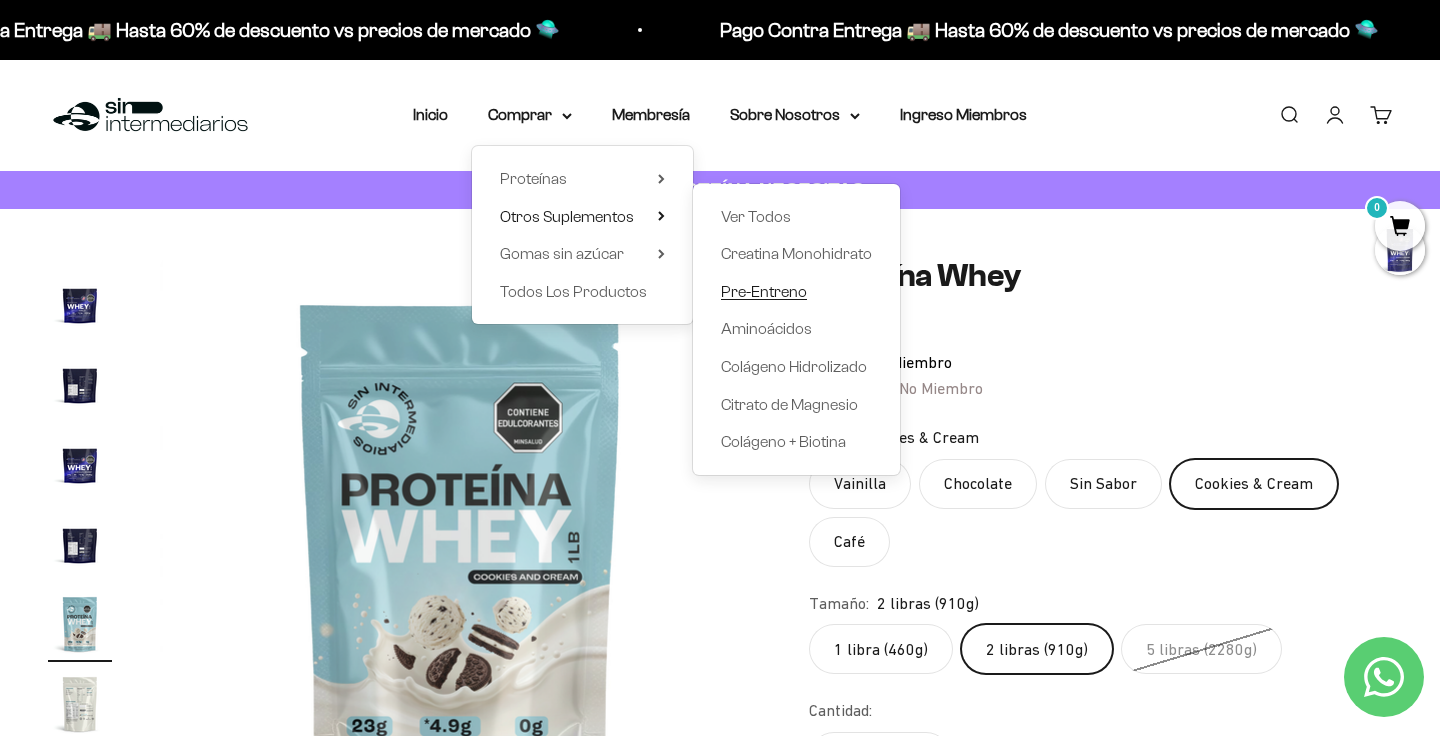 click on "Pre-Entreno" at bounding box center (764, 291) 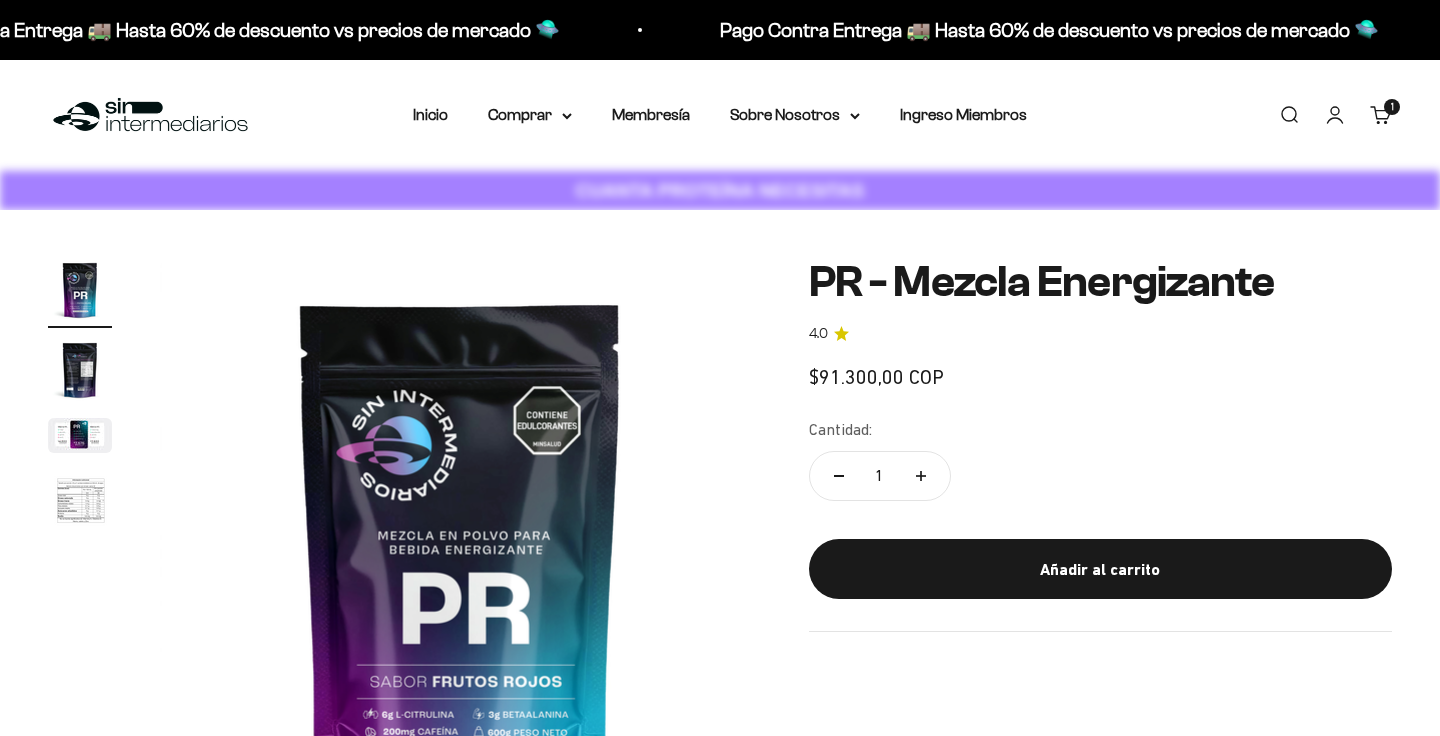 scroll, scrollTop: 0, scrollLeft: 0, axis: both 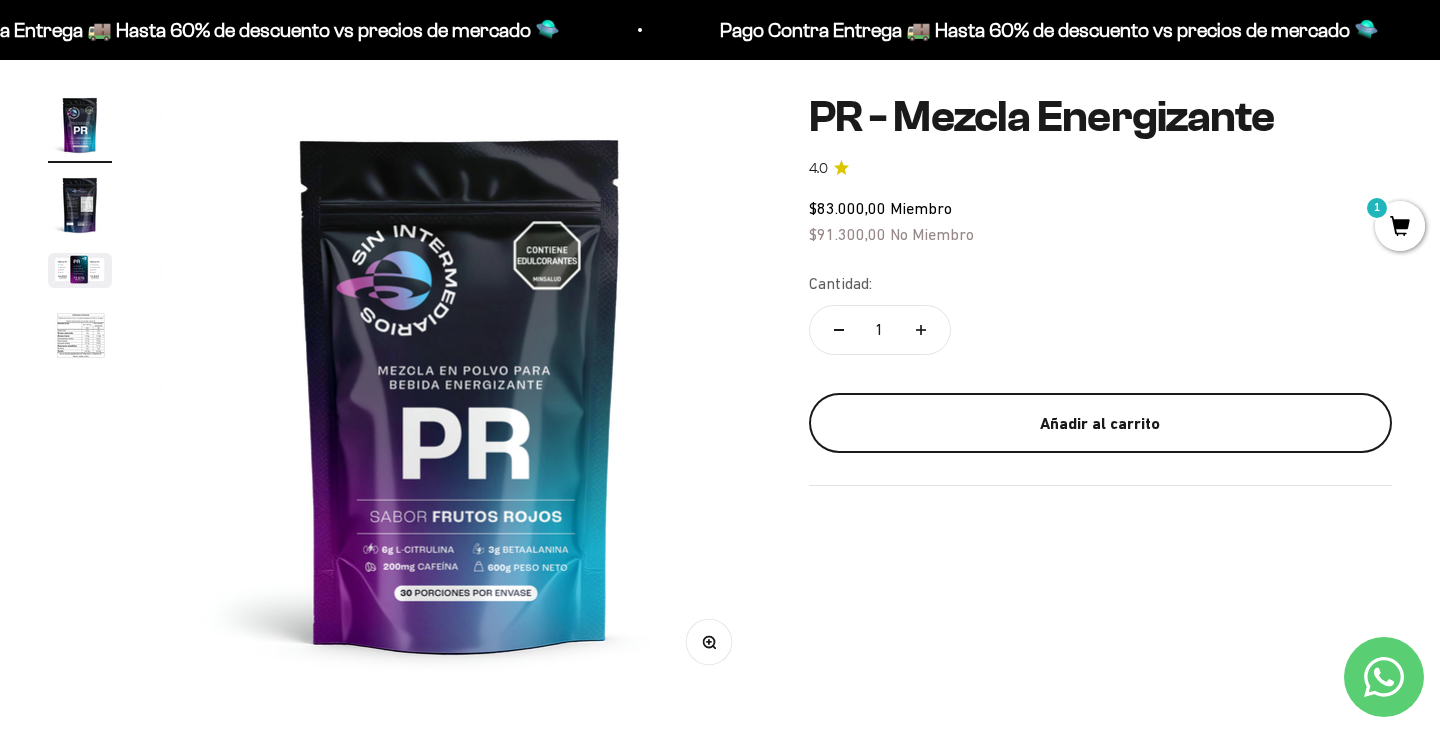 click on "Añadir al carrito" at bounding box center (1100, 423) 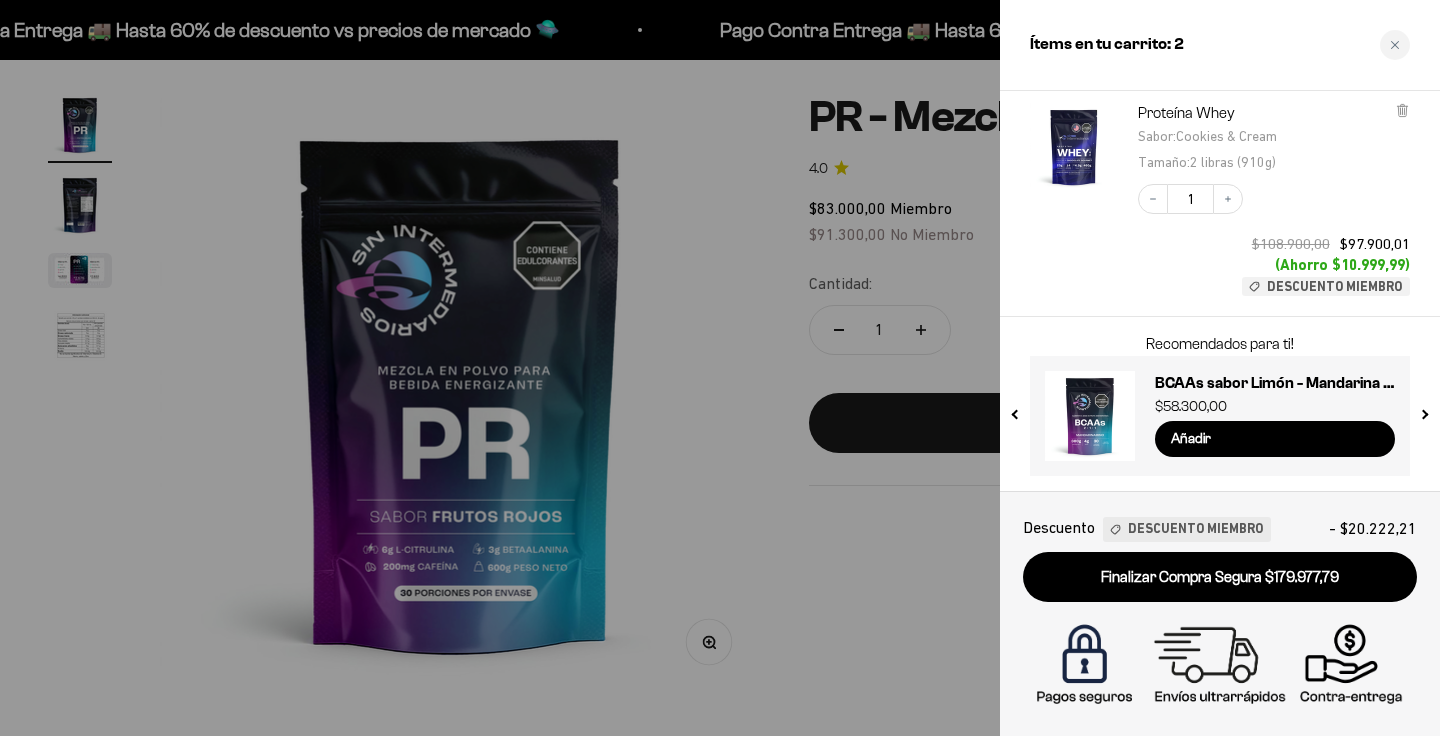 scroll, scrollTop: 0, scrollLeft: 0, axis: both 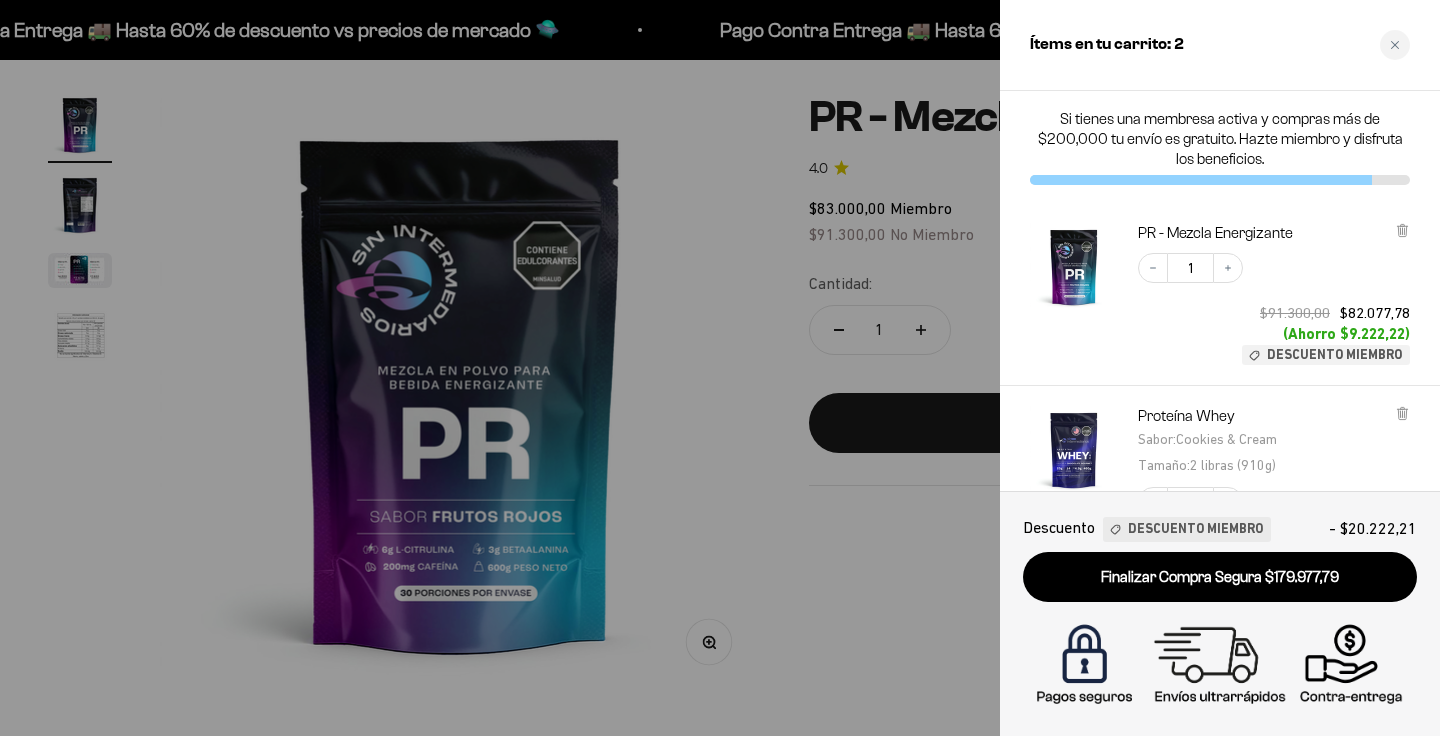 click at bounding box center (720, 368) 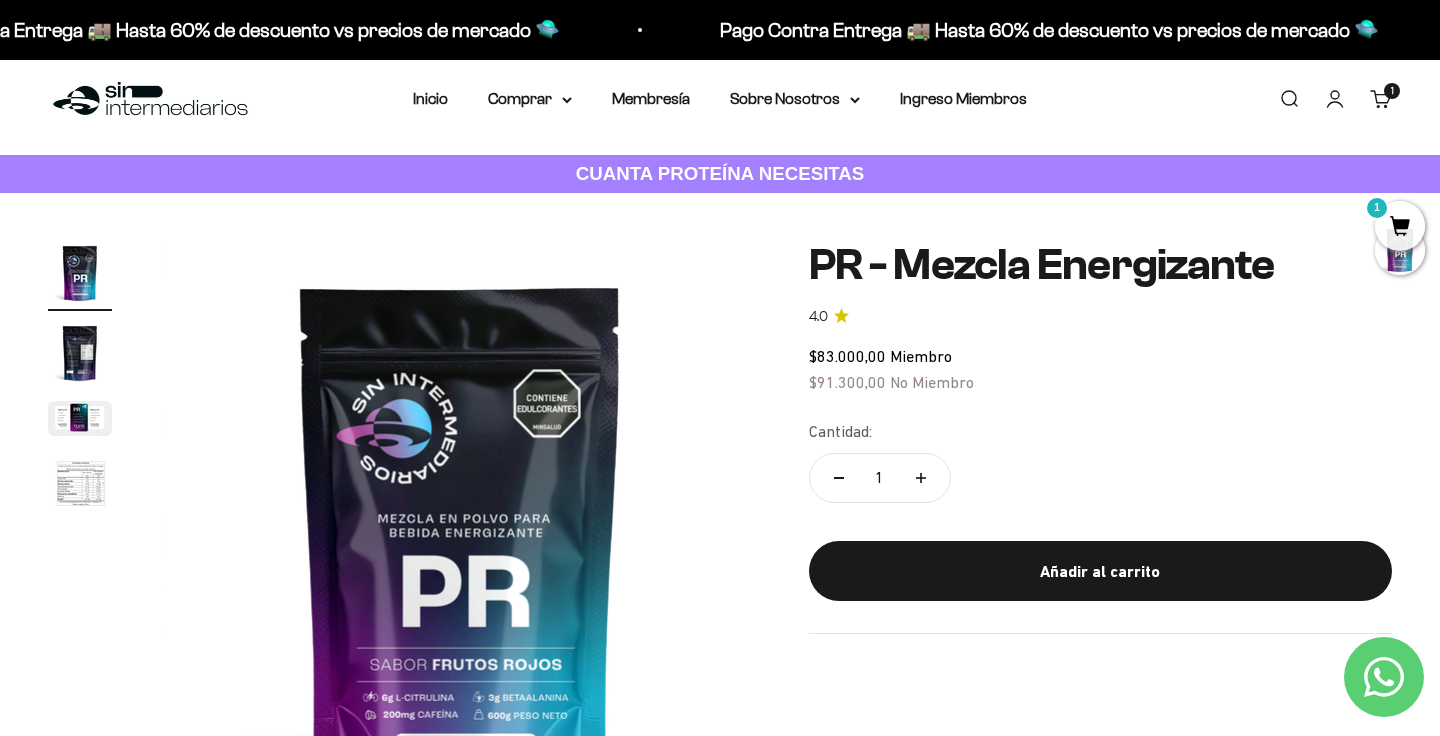 scroll, scrollTop: 0, scrollLeft: 0, axis: both 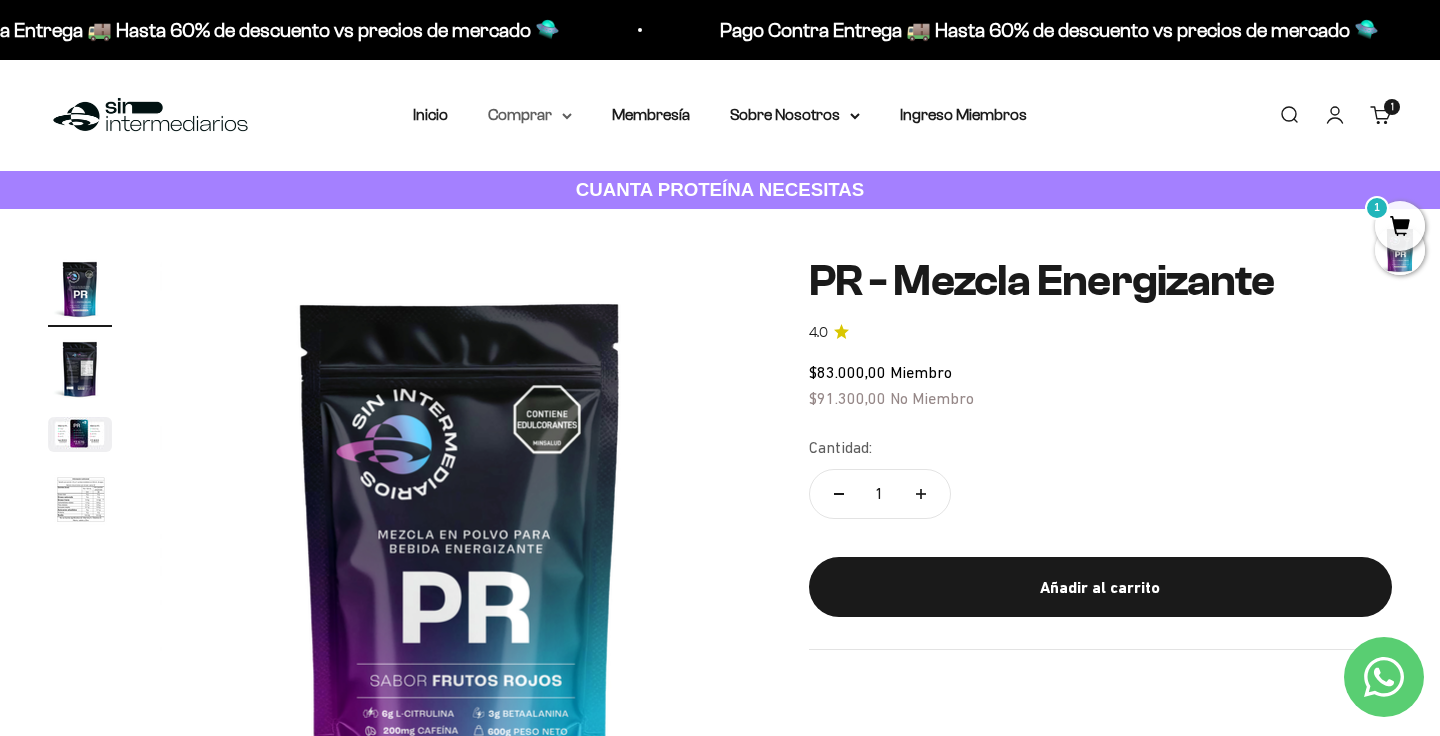 click on "Comprar" at bounding box center (530, 115) 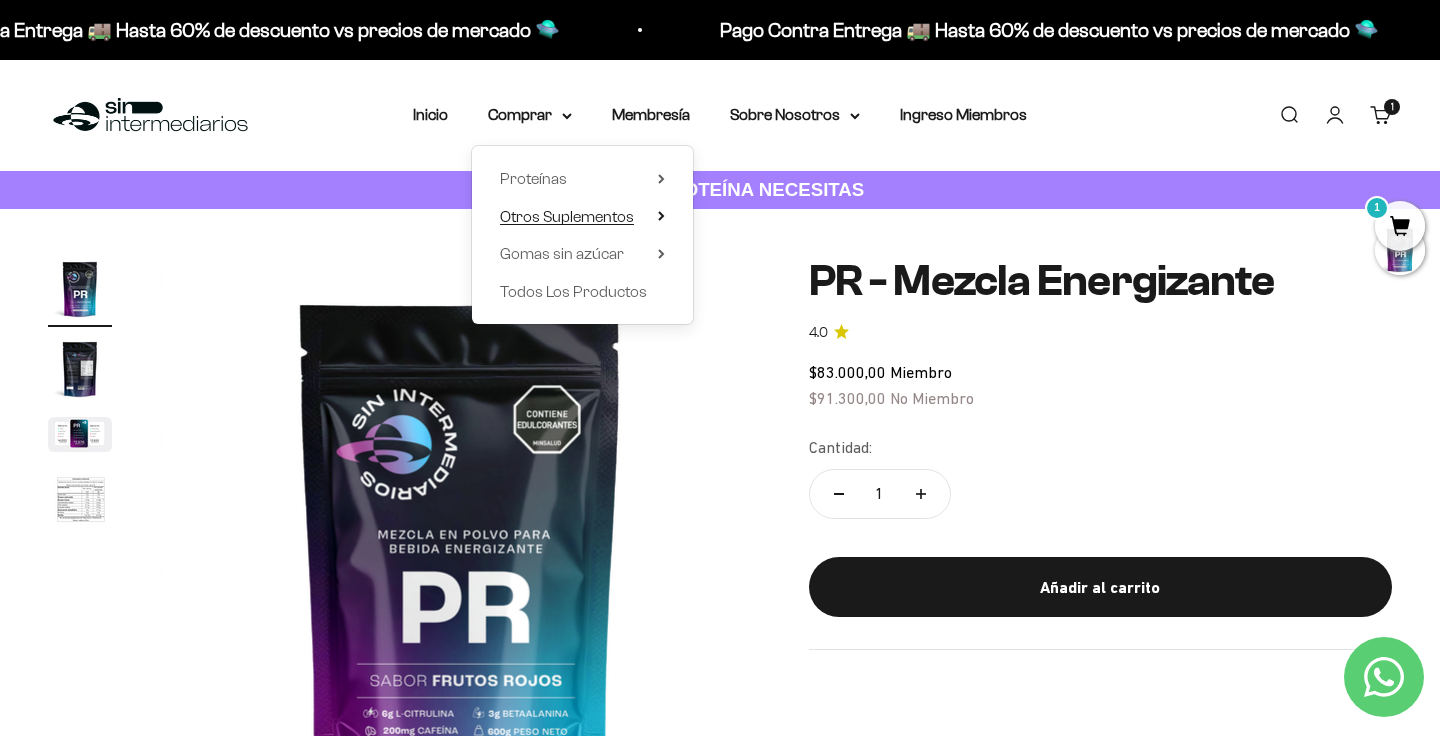 click on "Otros Suplementos" at bounding box center (567, 216) 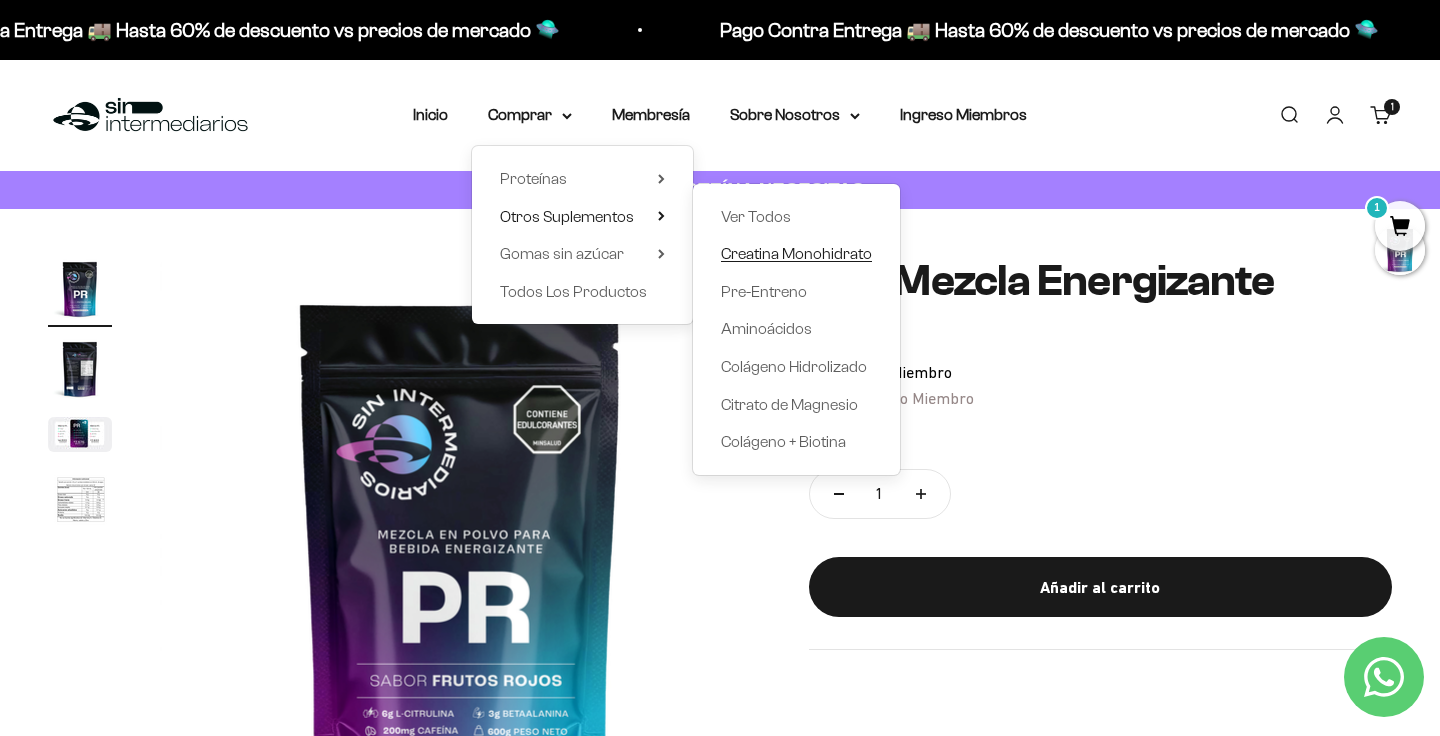 click on "Creatina Monohidrato" at bounding box center [796, 253] 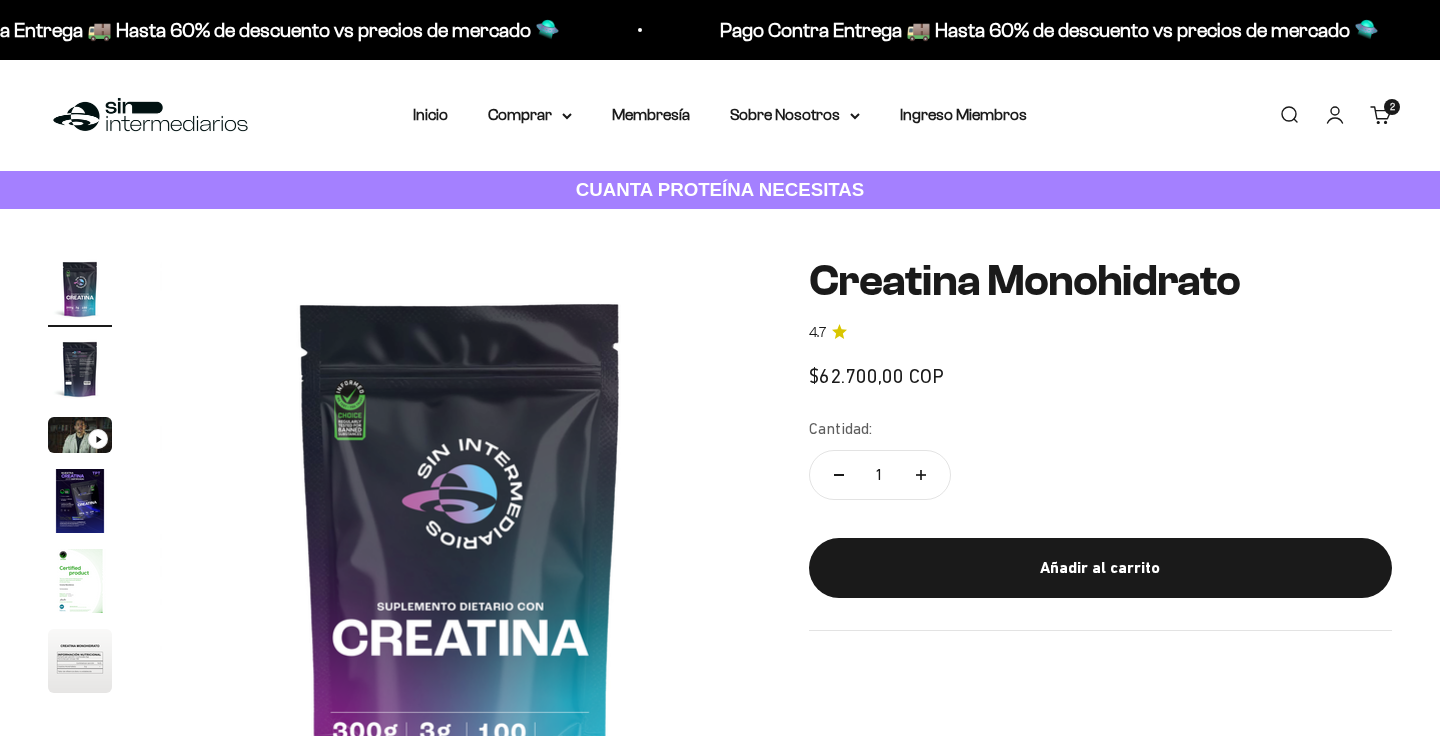 scroll, scrollTop: 0, scrollLeft: 0, axis: both 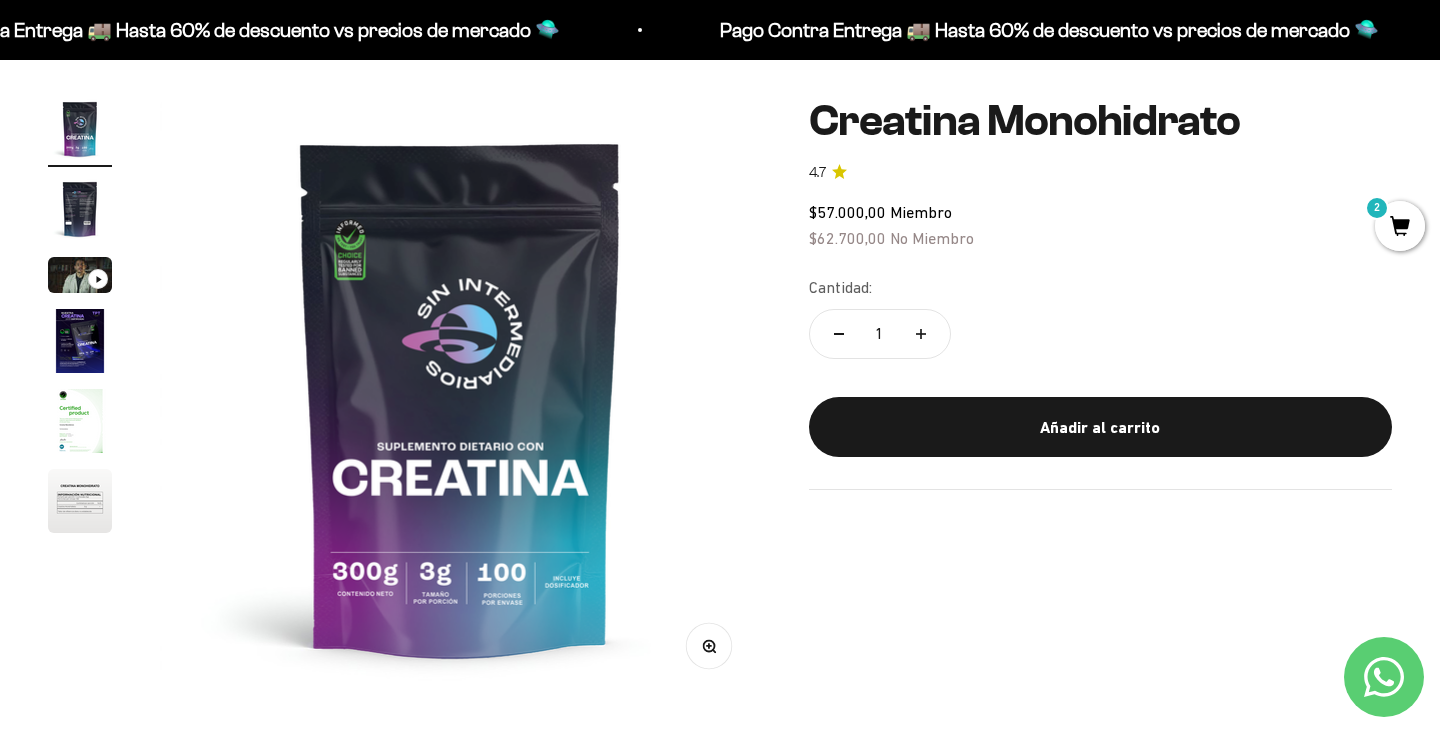 click on "Añadir al carrito" at bounding box center [1100, 428] 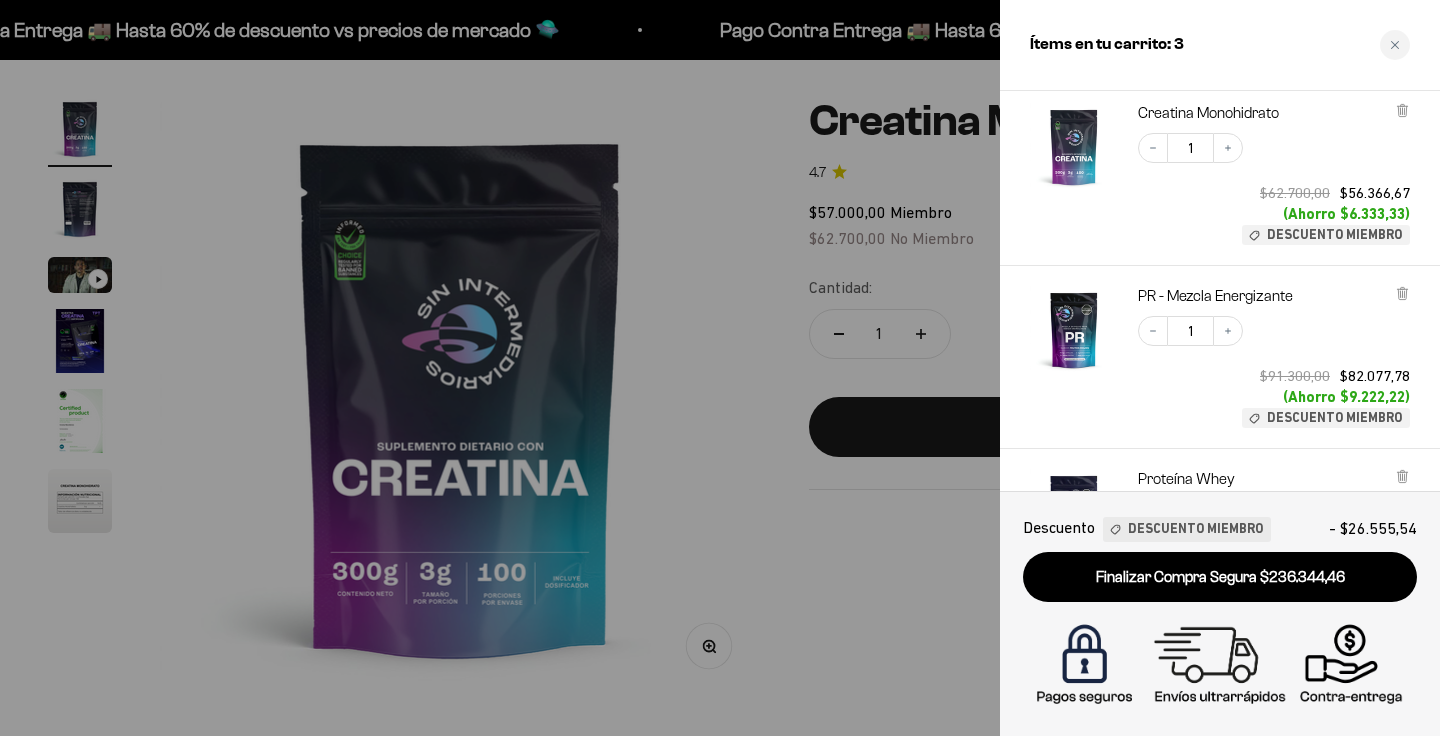 scroll, scrollTop: 62, scrollLeft: 0, axis: vertical 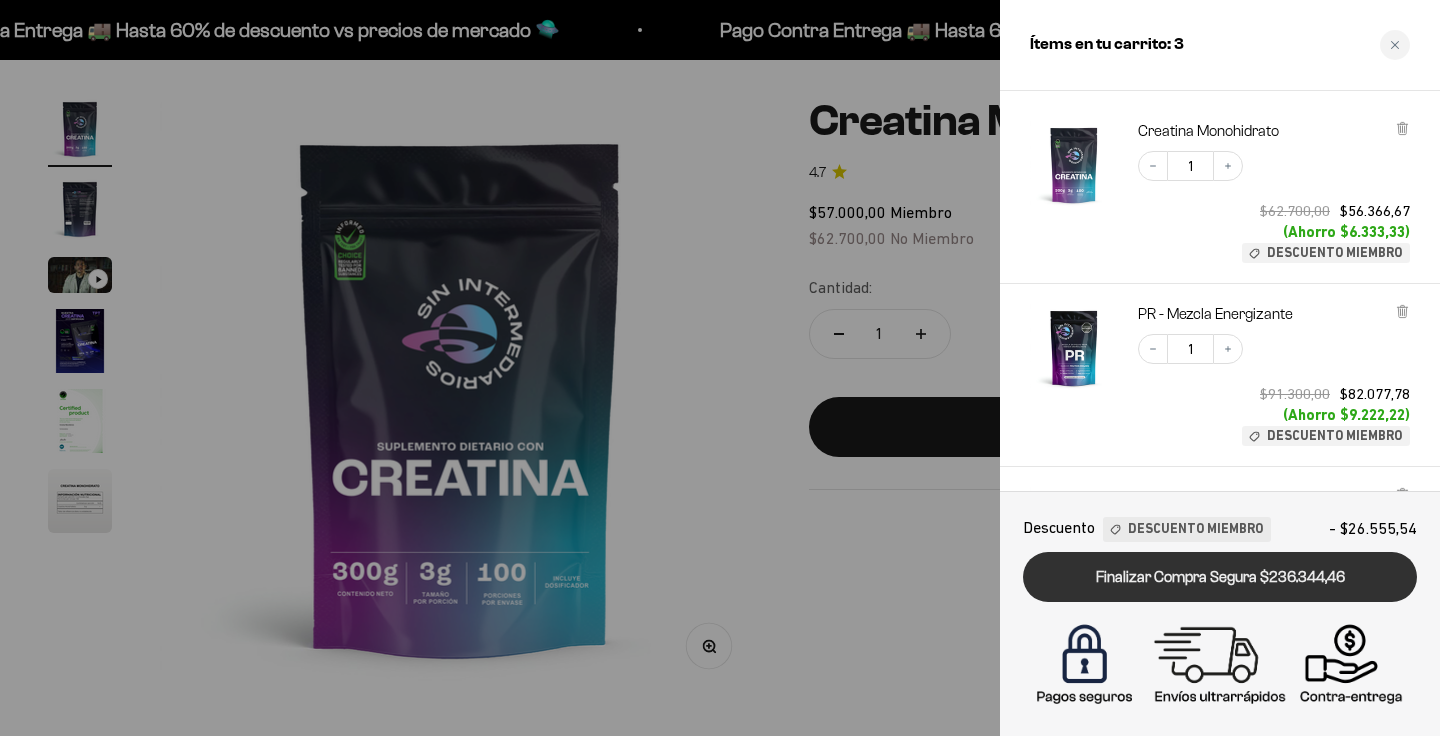 click on "Finalizar Compra Segura $236.344,46" at bounding box center (1220, 577) 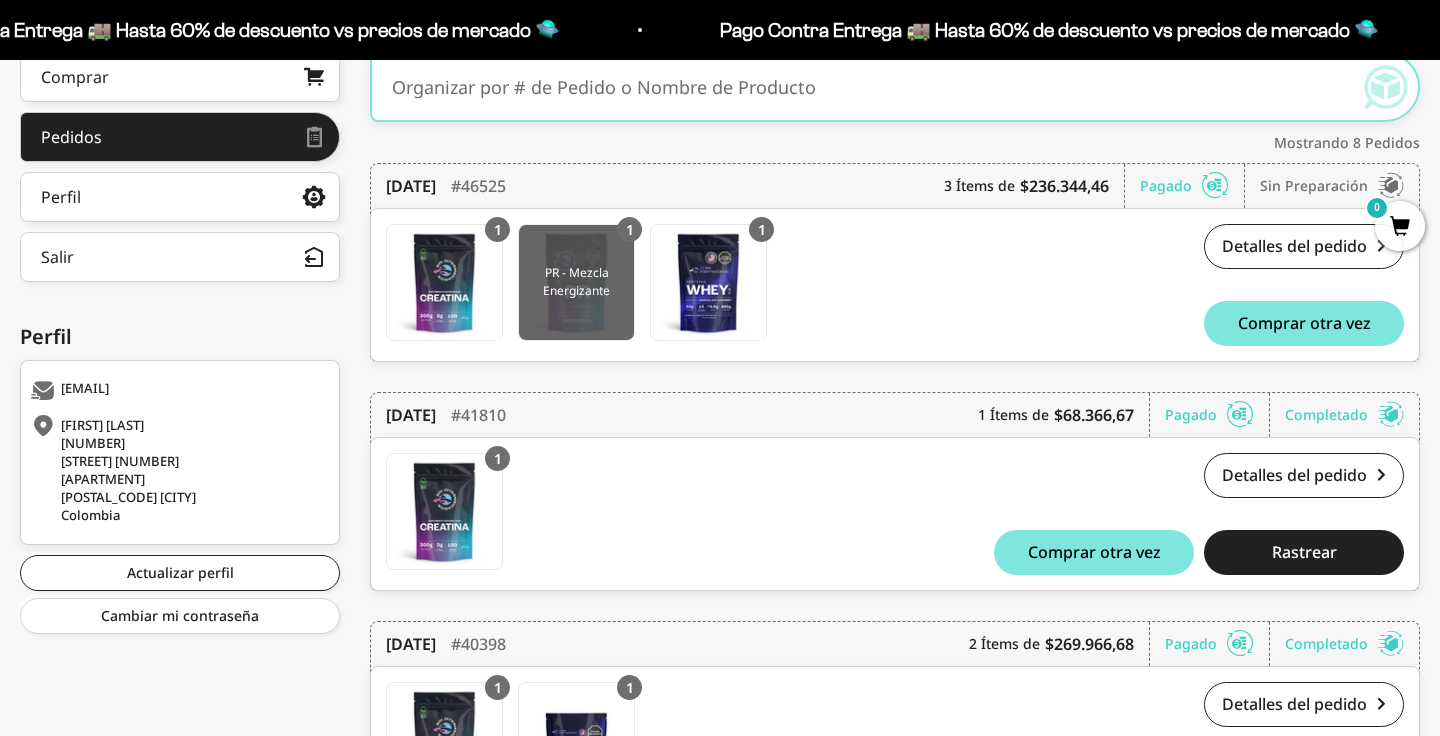scroll, scrollTop: 352, scrollLeft: 0, axis: vertical 